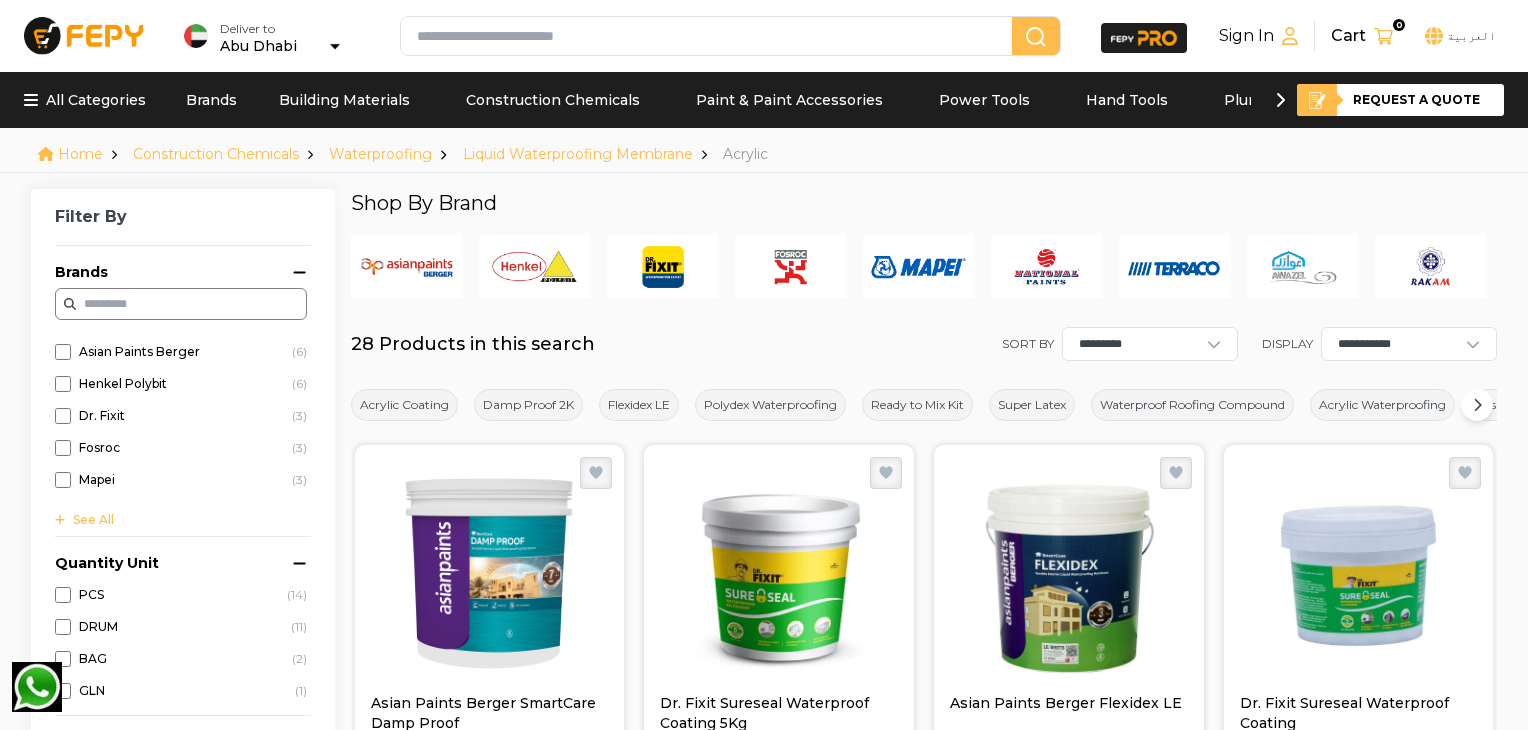 scroll, scrollTop: 300, scrollLeft: 0, axis: vertical 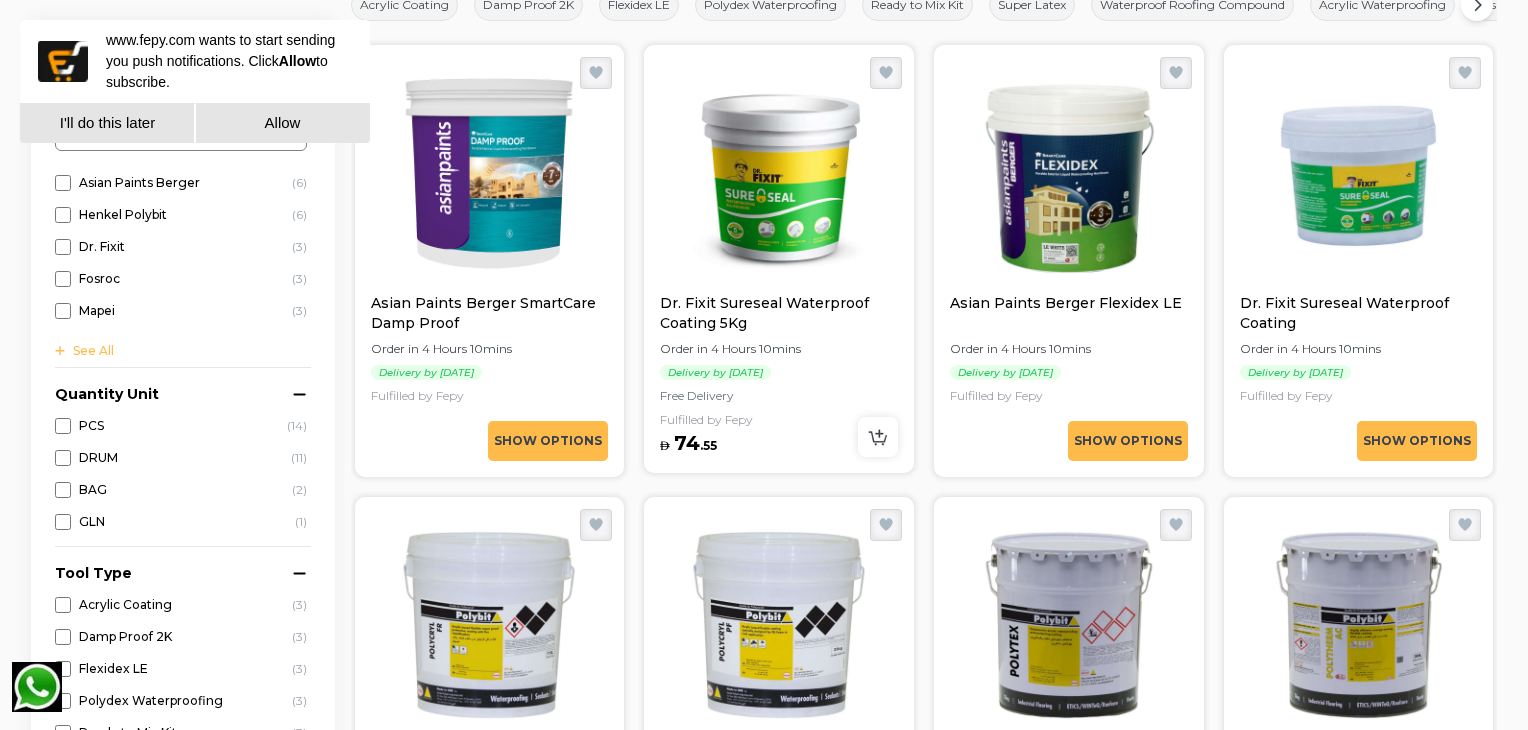 click at bounding box center (779, 173) 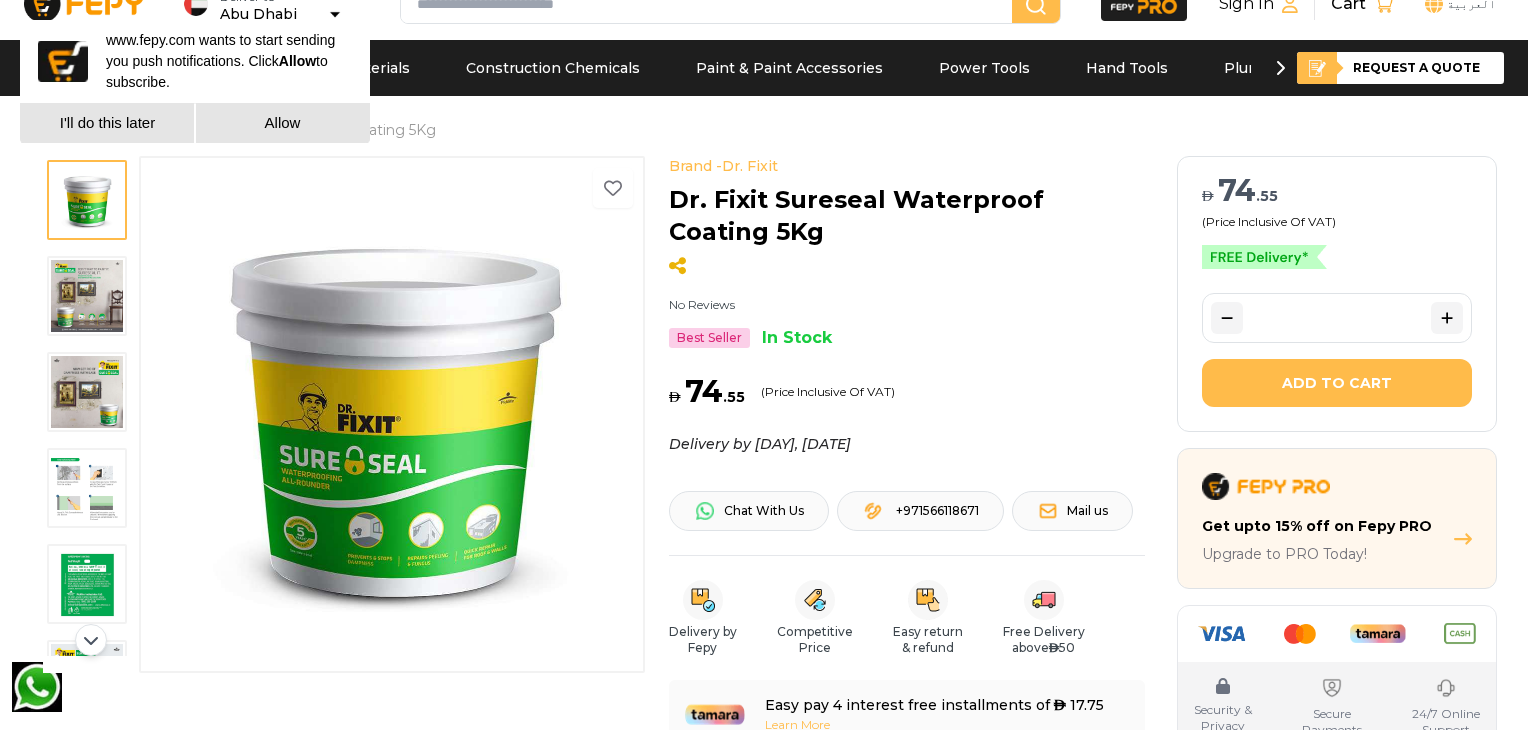scroll, scrollTop: 0, scrollLeft: 0, axis: both 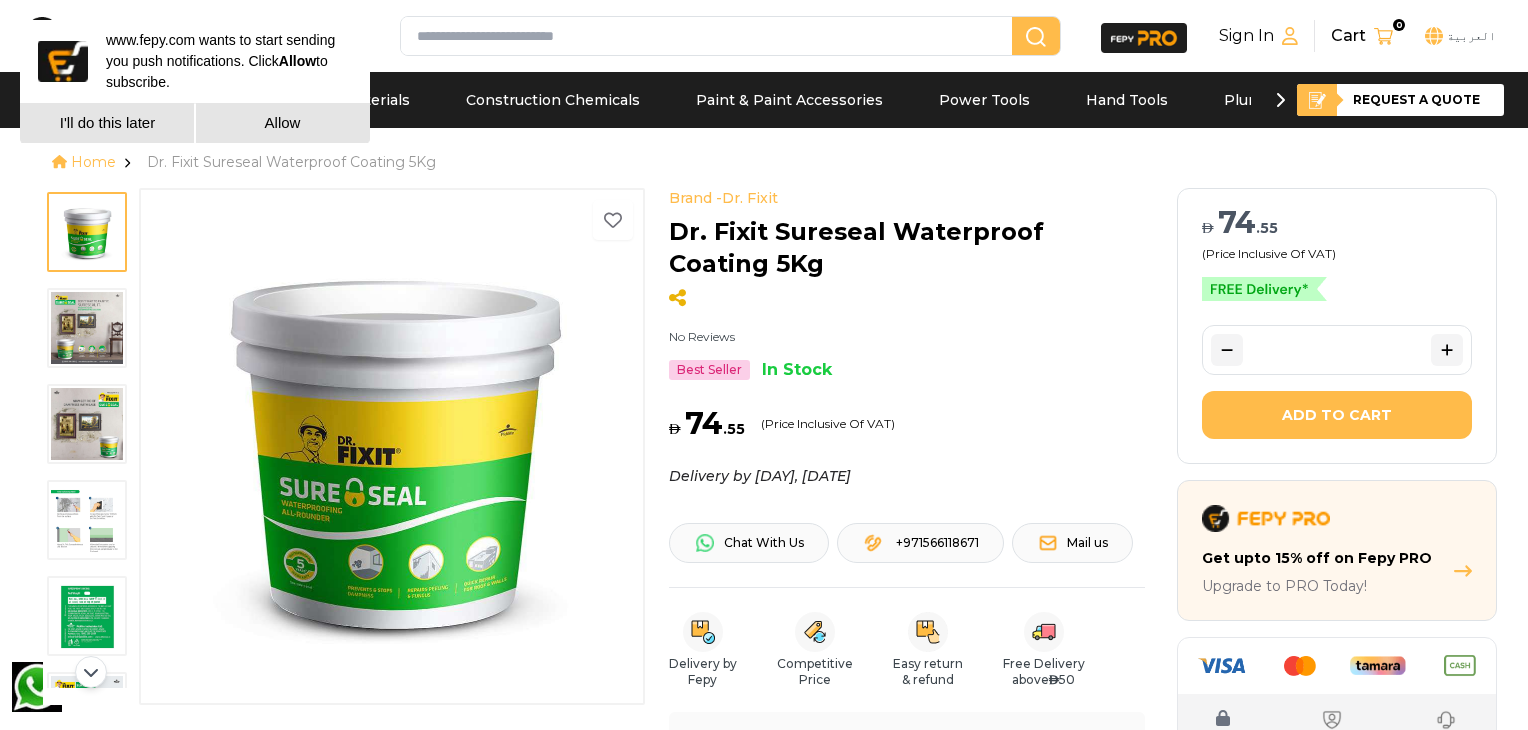 click at bounding box center [87, 232] 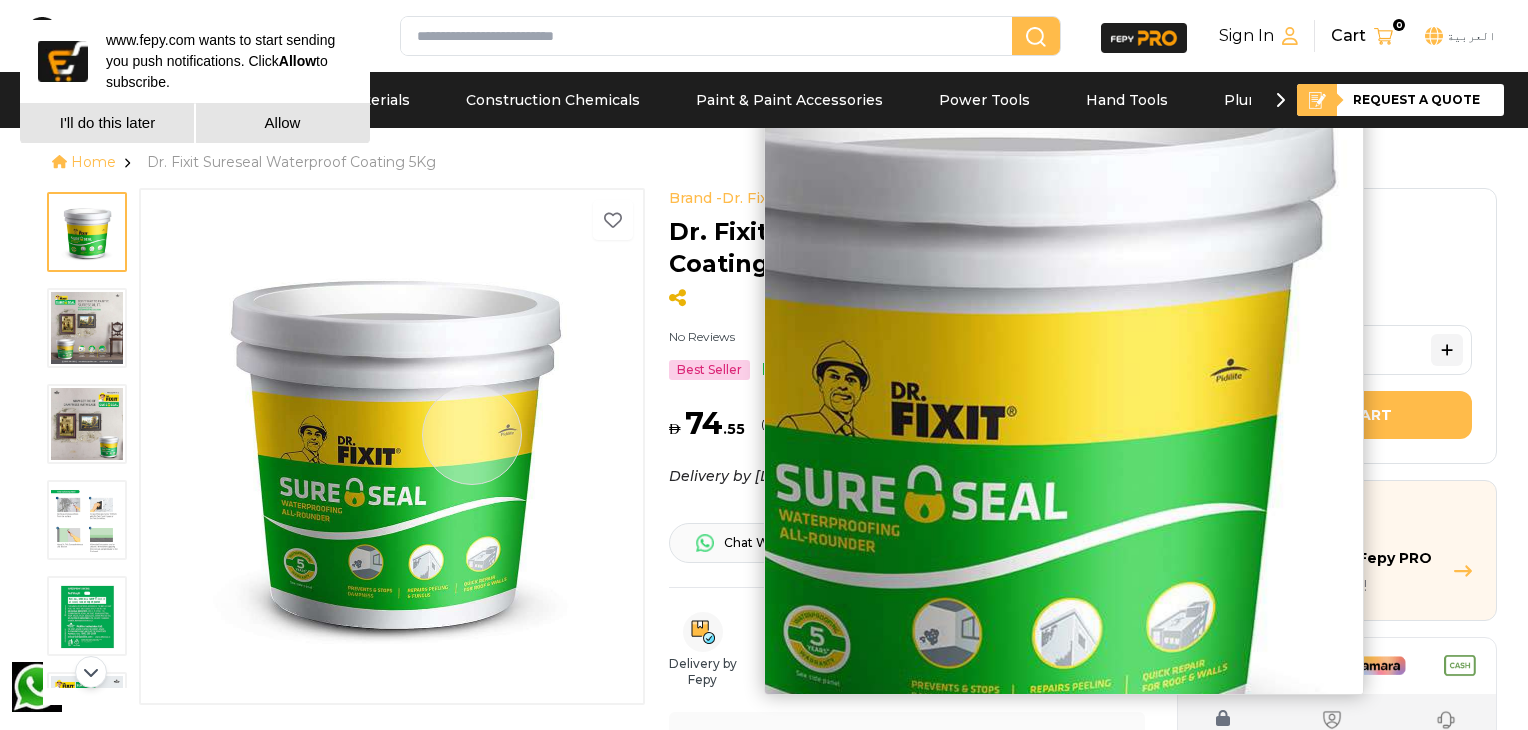 drag, startPoint x: 469, startPoint y: 453, endPoint x: 443, endPoint y: 521, distance: 72.8011 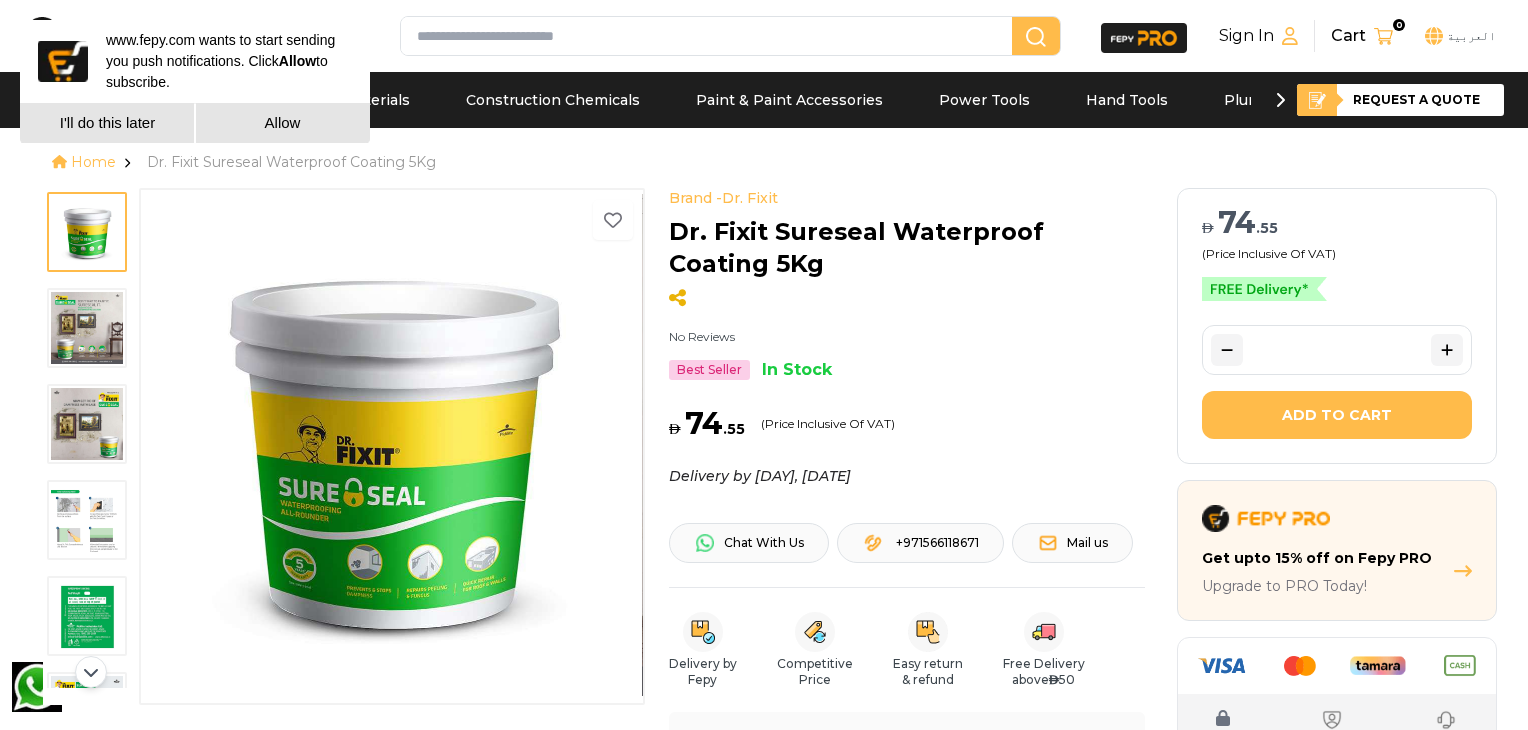 click at bounding box center (87, 328) 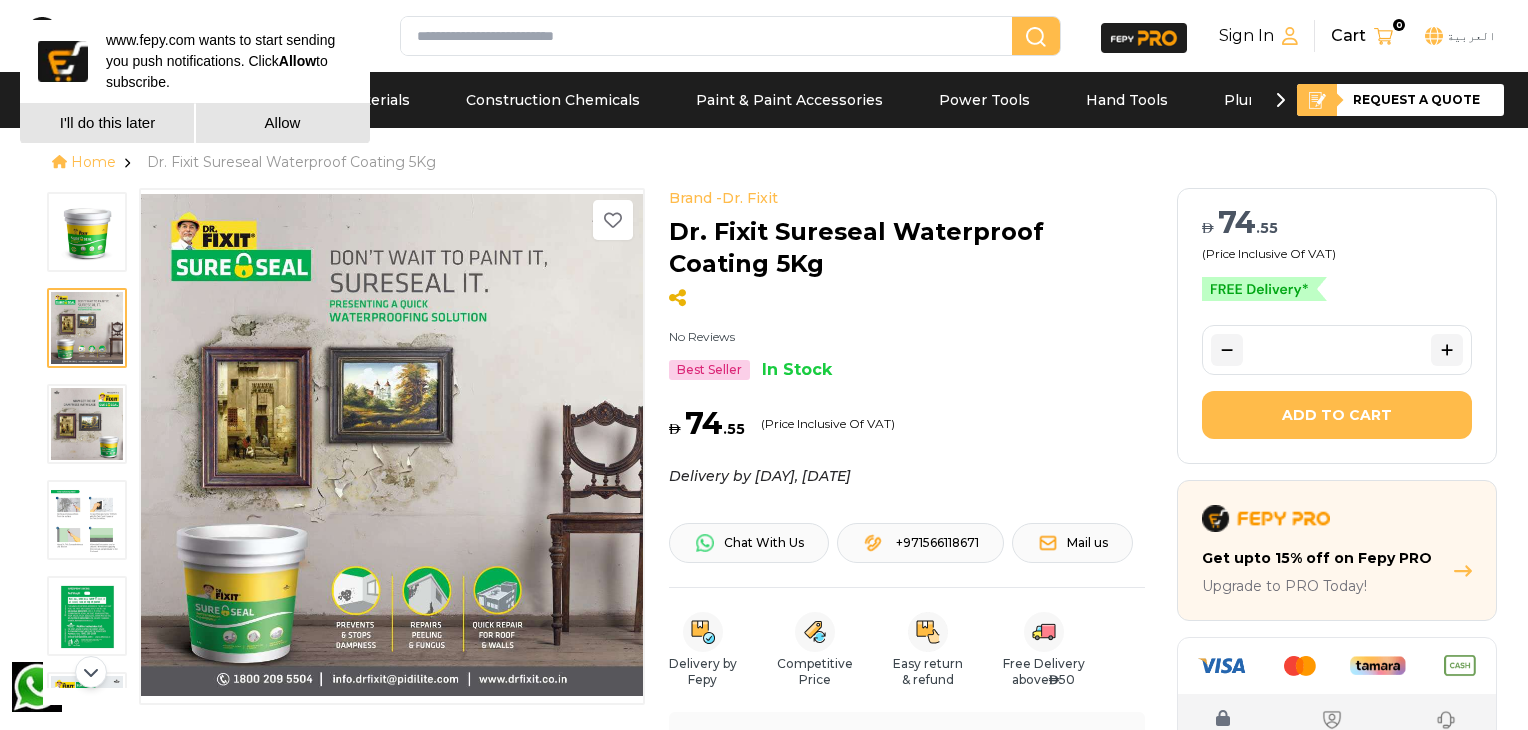 click at bounding box center (87, 424) 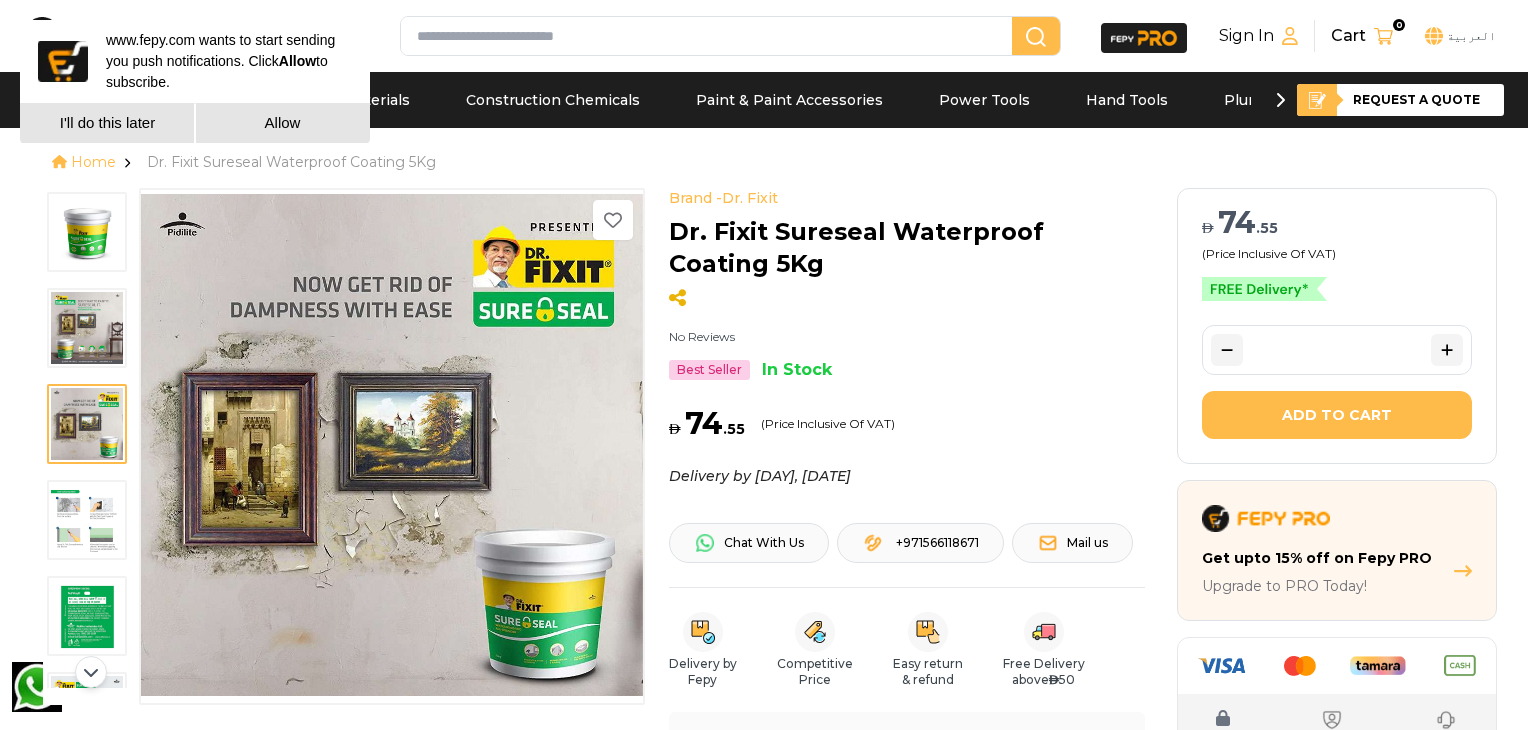 click at bounding box center (91, 438) 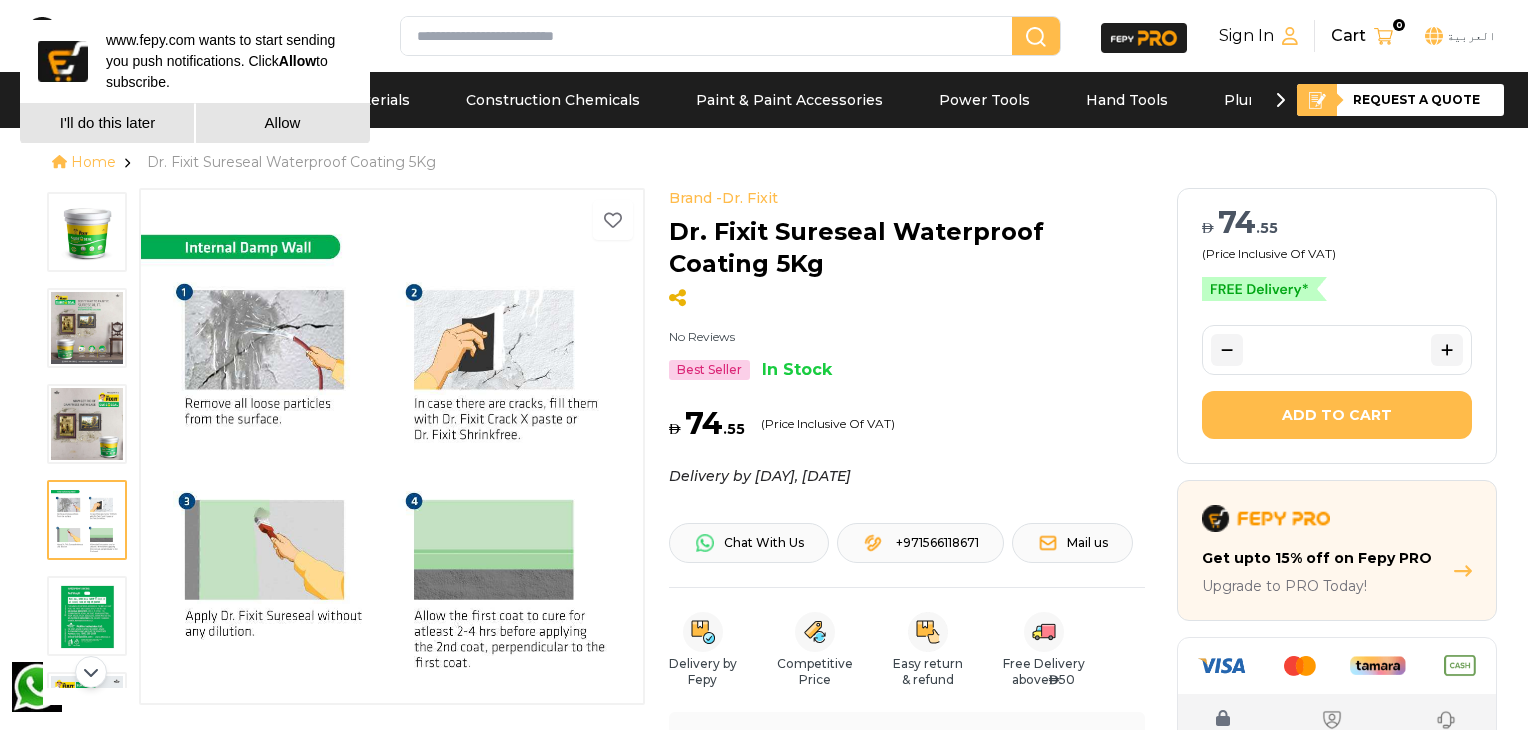 click at bounding box center (87, 616) 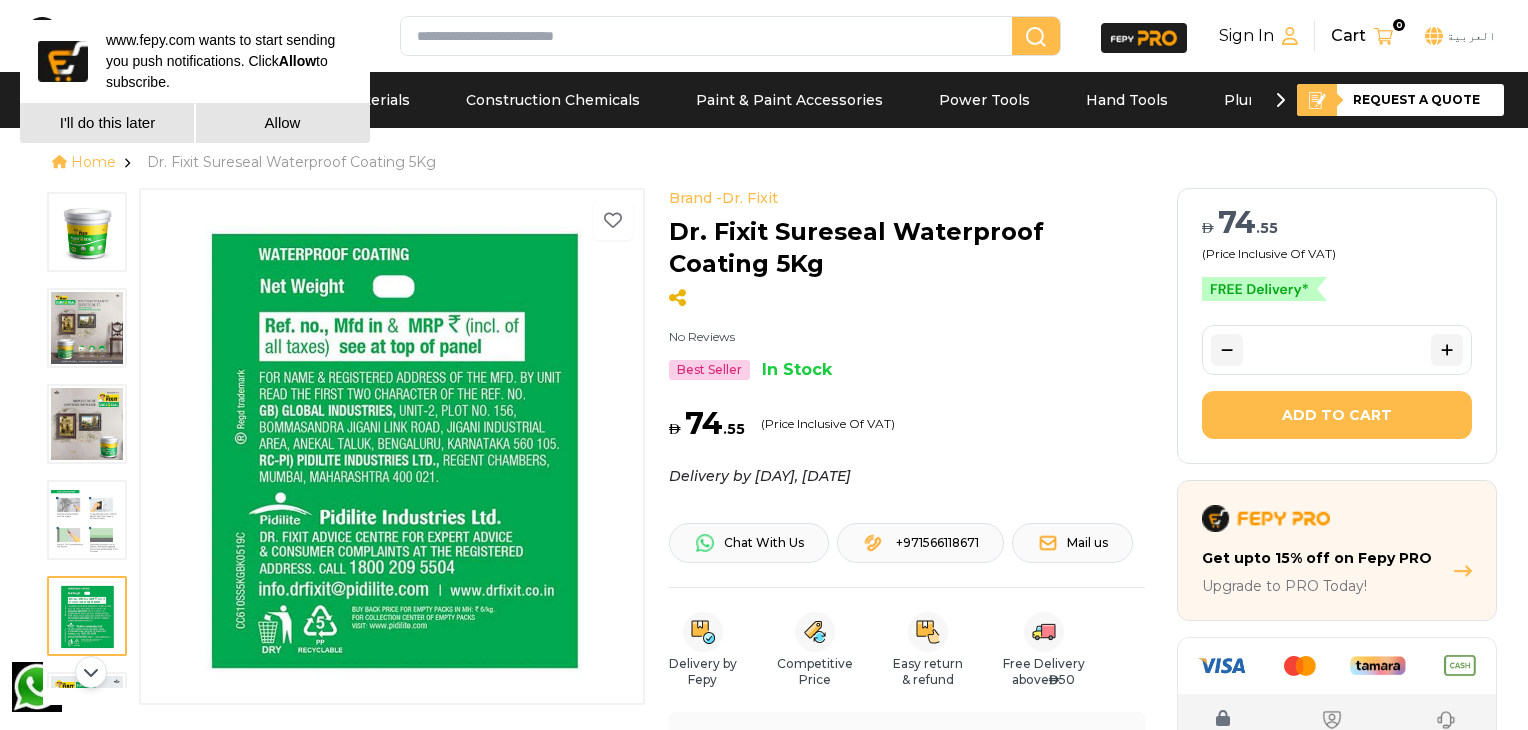 click at bounding box center (87, 328) 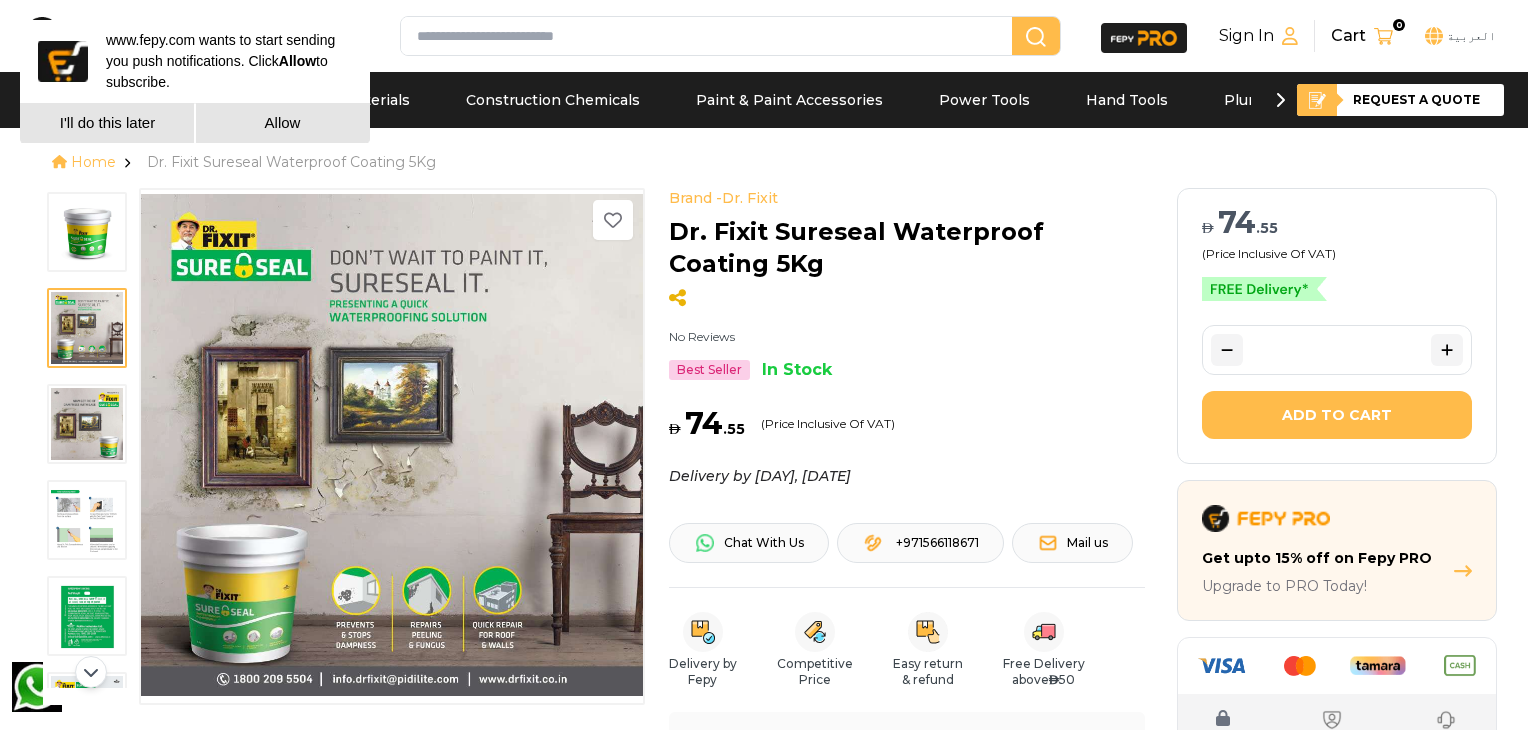 click at bounding box center (87, 232) 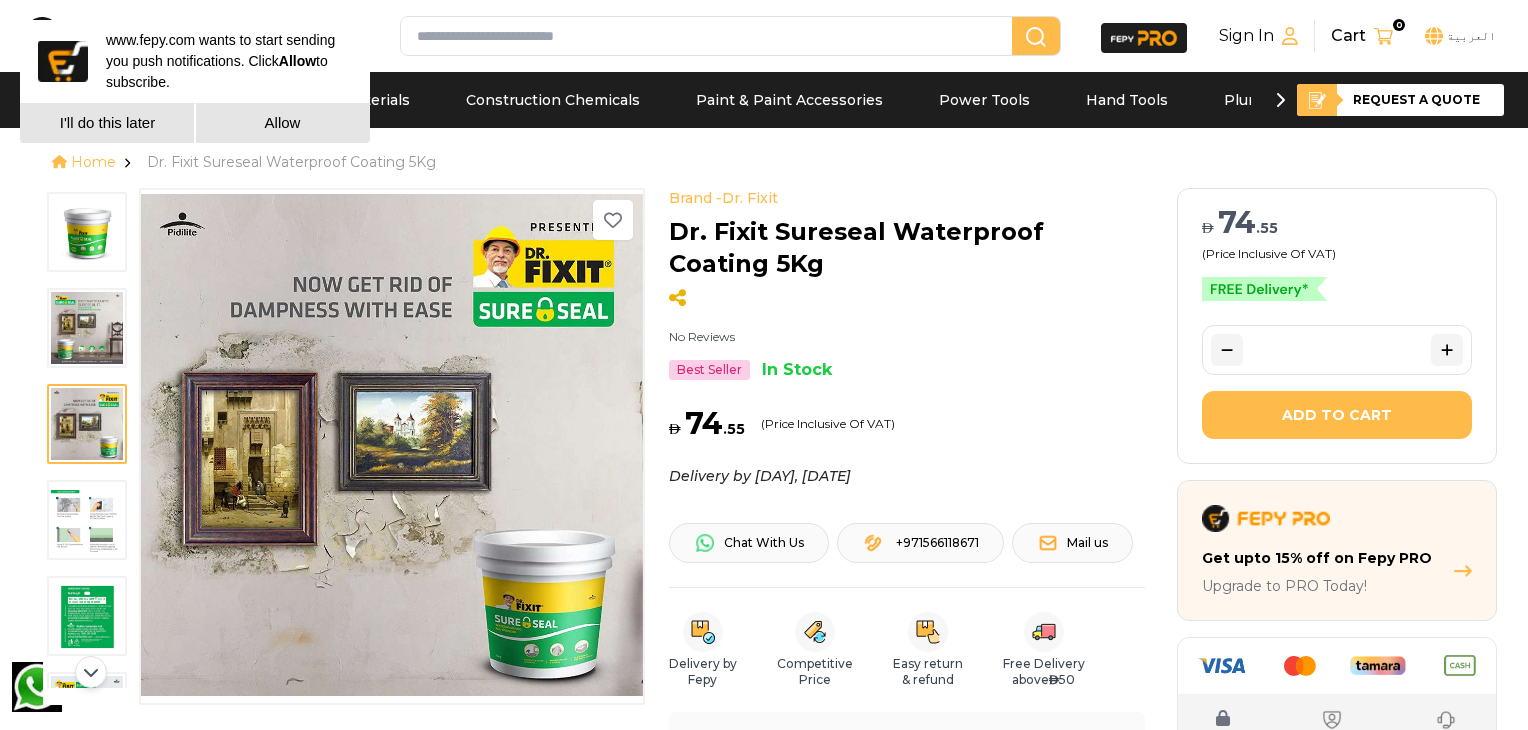 click at bounding box center (87, 328) 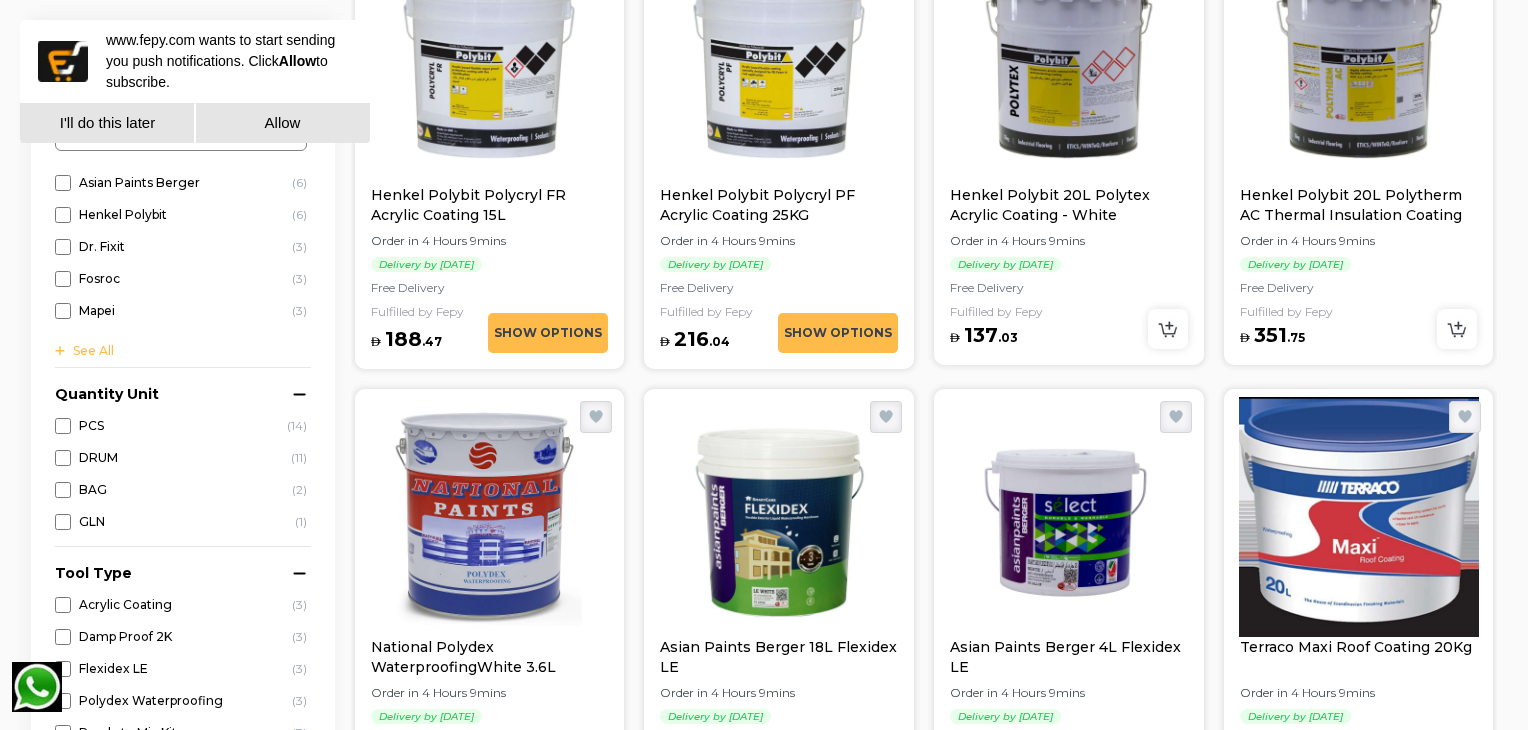 scroll, scrollTop: 900, scrollLeft: 0, axis: vertical 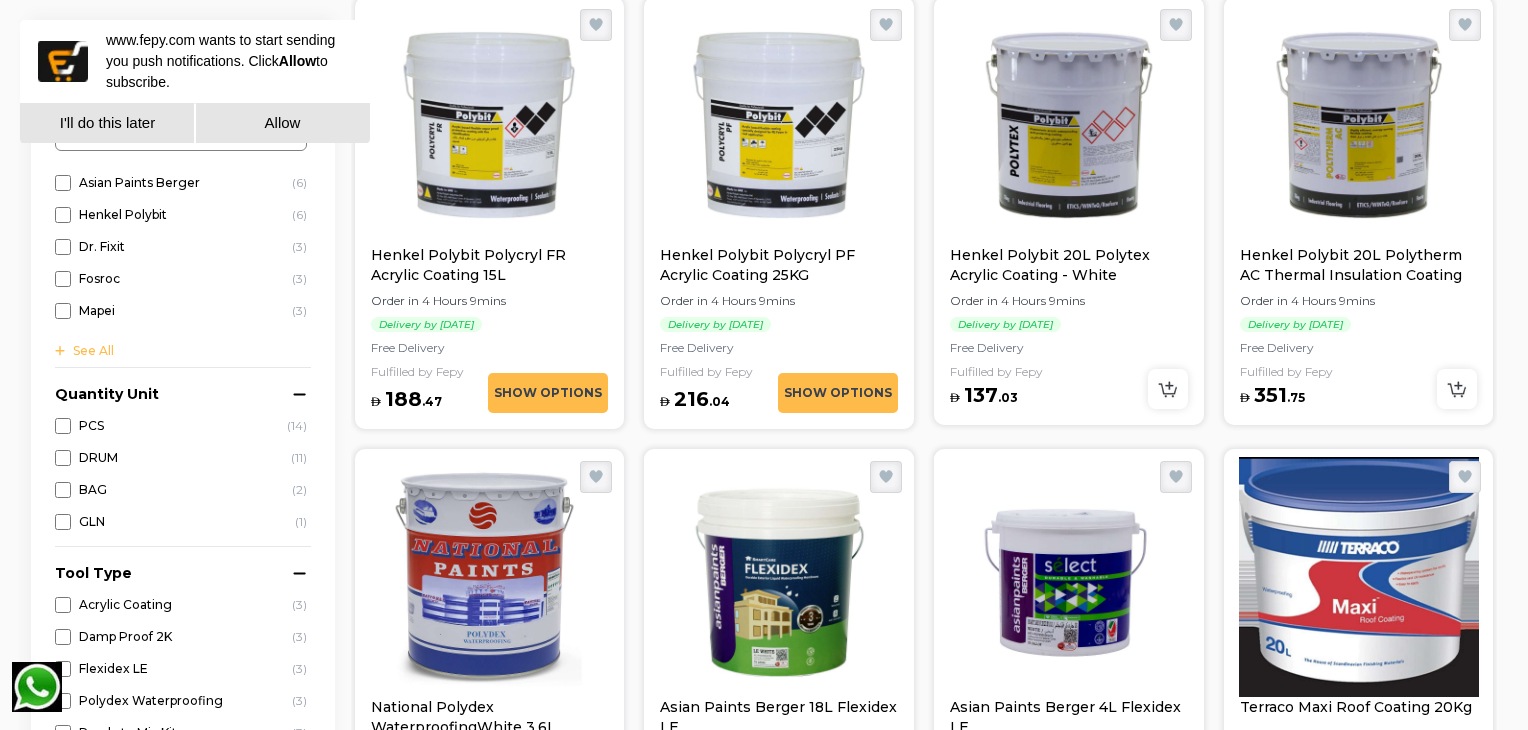 click at bounding box center (779, 125) 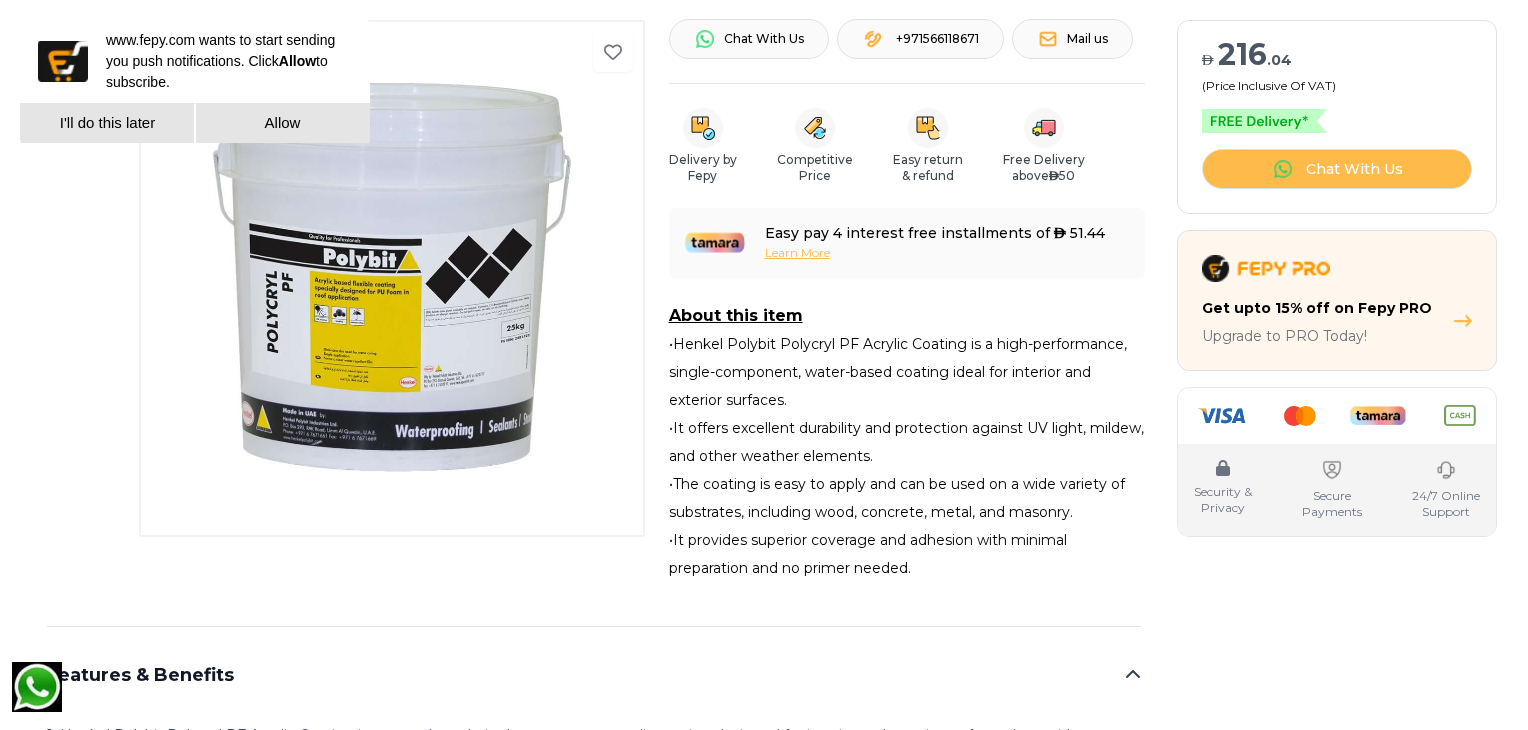 scroll, scrollTop: 500, scrollLeft: 0, axis: vertical 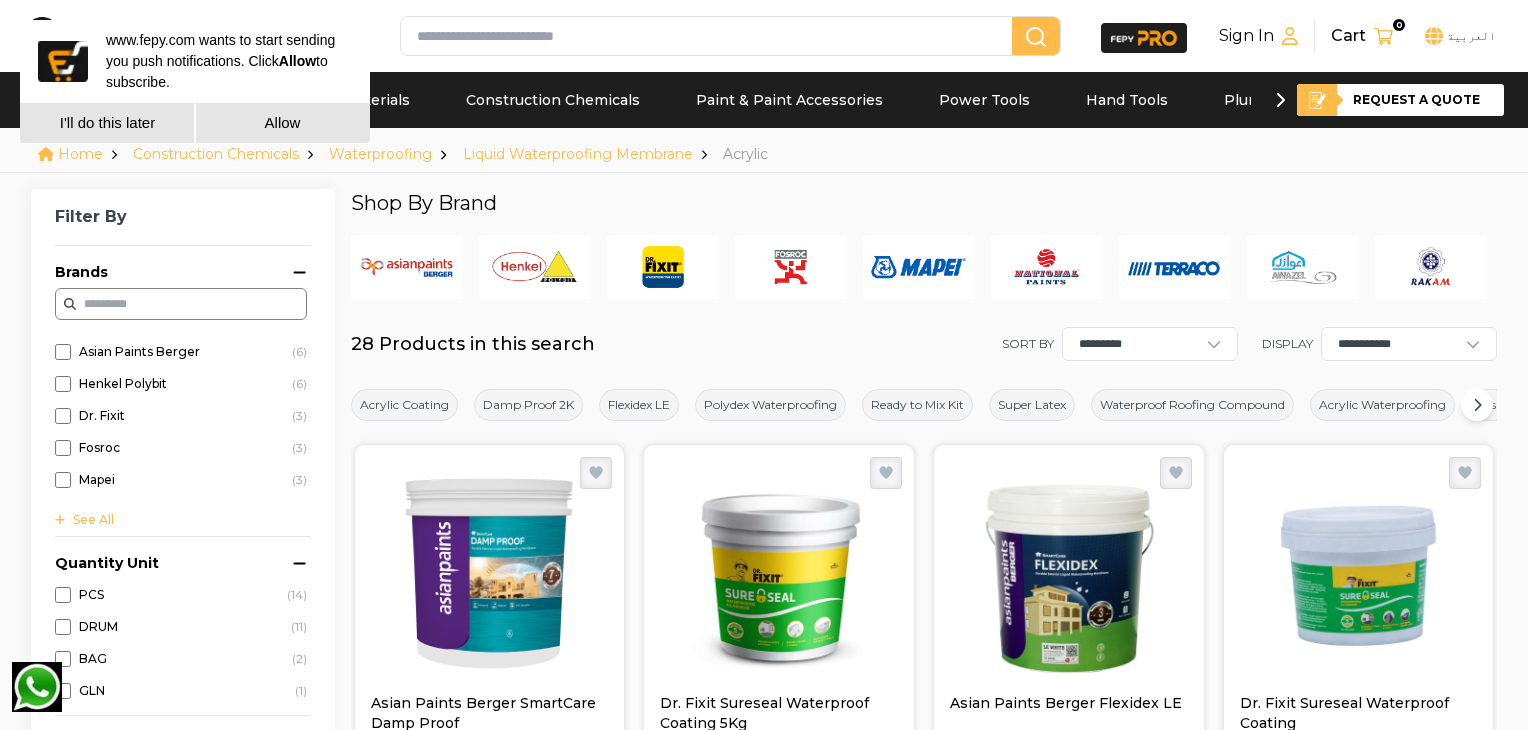click at bounding box center [663, 267] 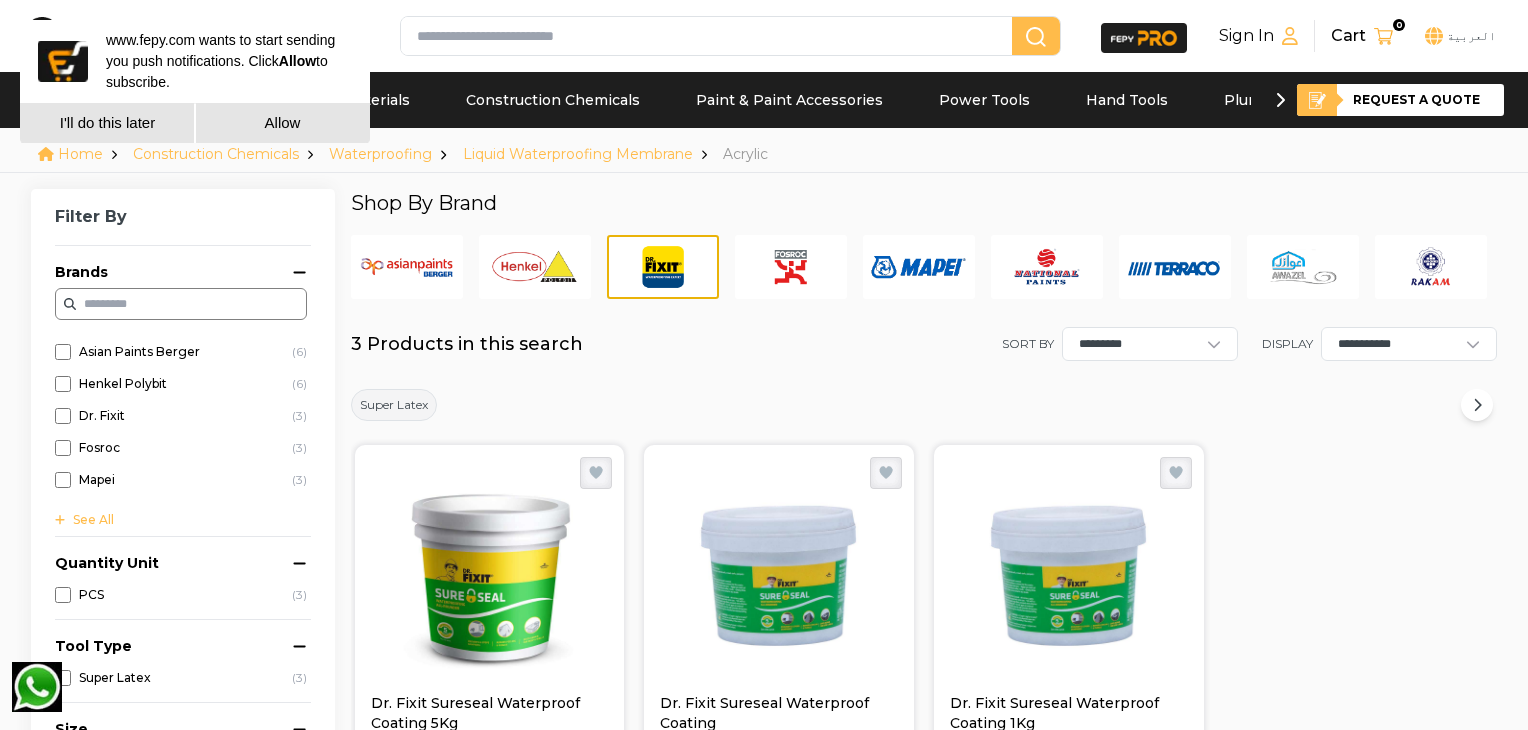 click at bounding box center [407, 267] 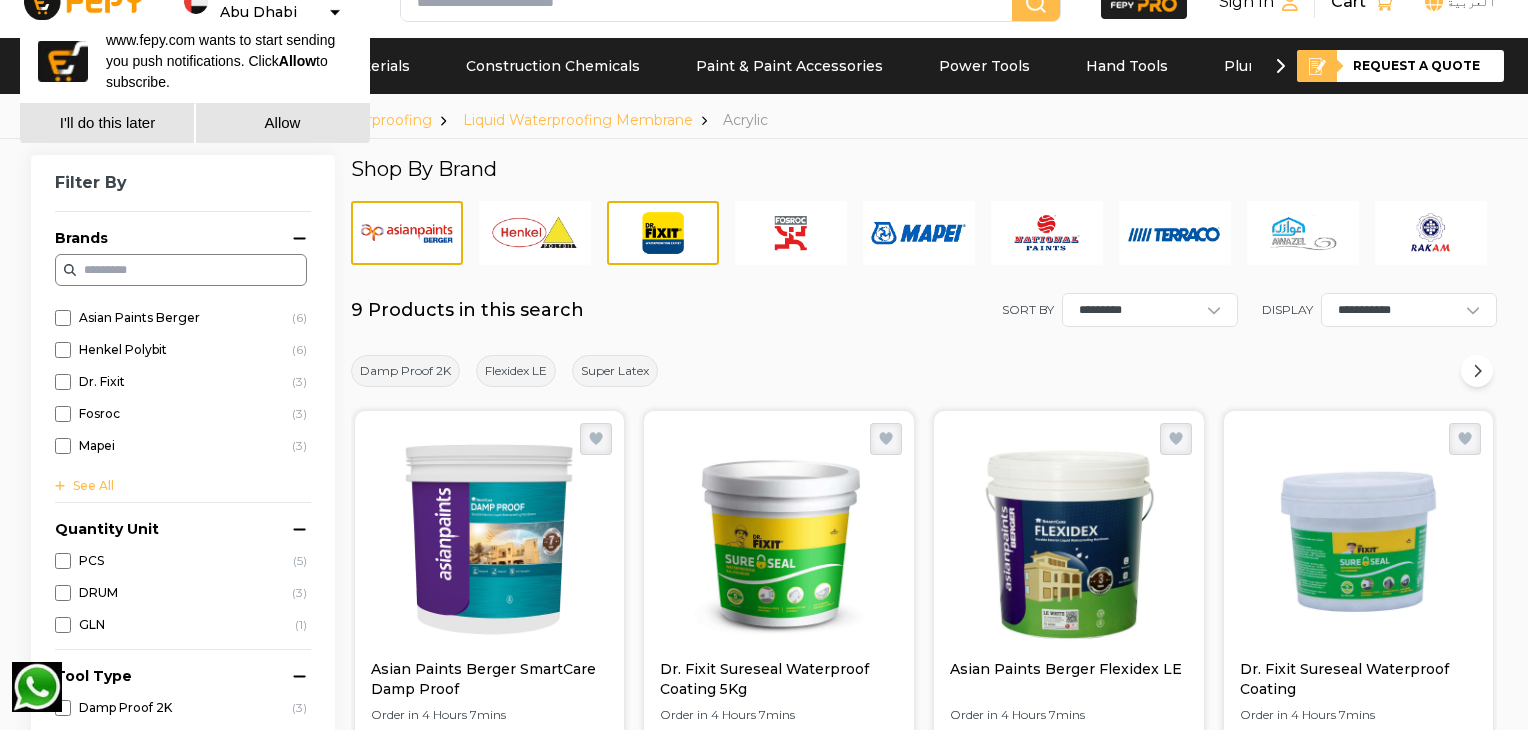 scroll, scrollTop: 0, scrollLeft: 0, axis: both 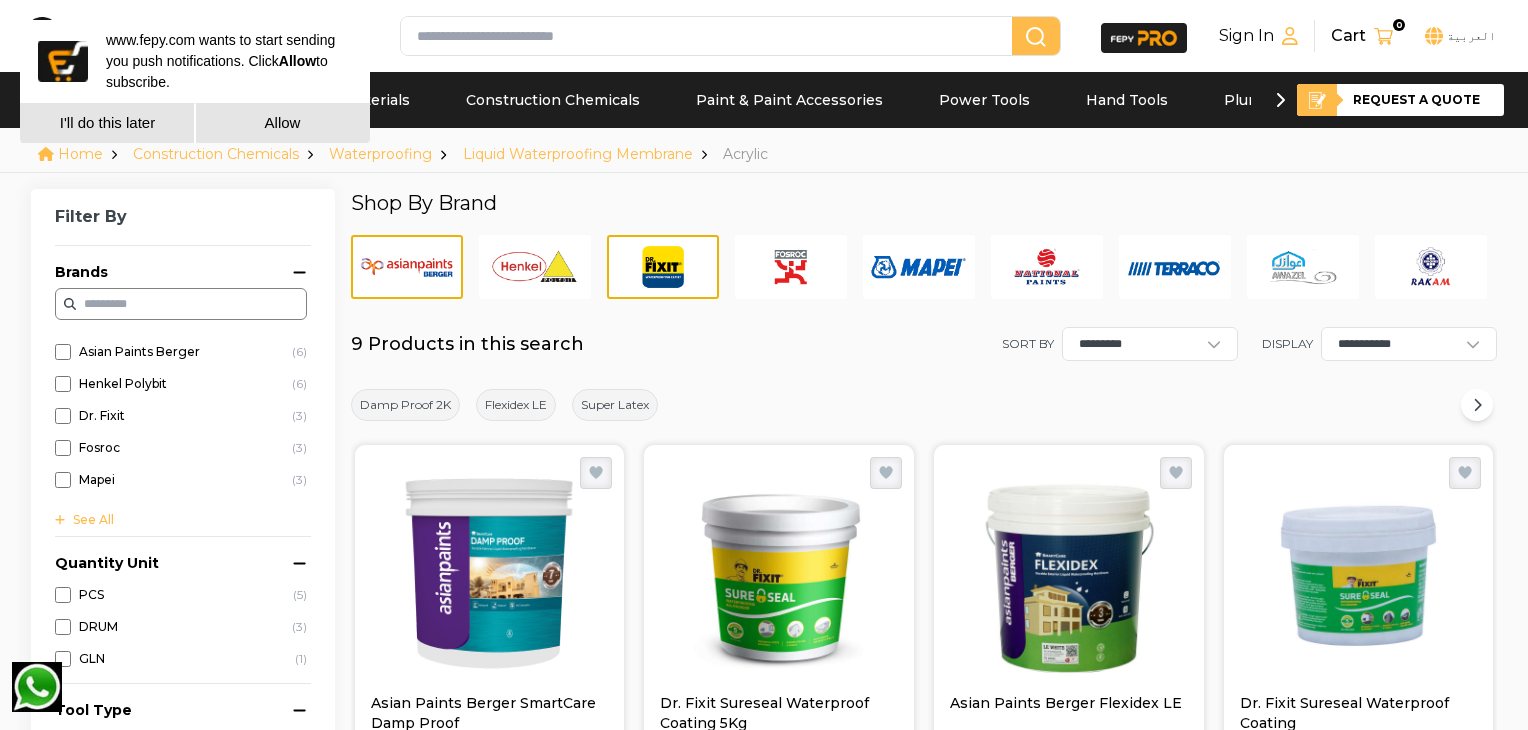 click at bounding box center [407, 267] 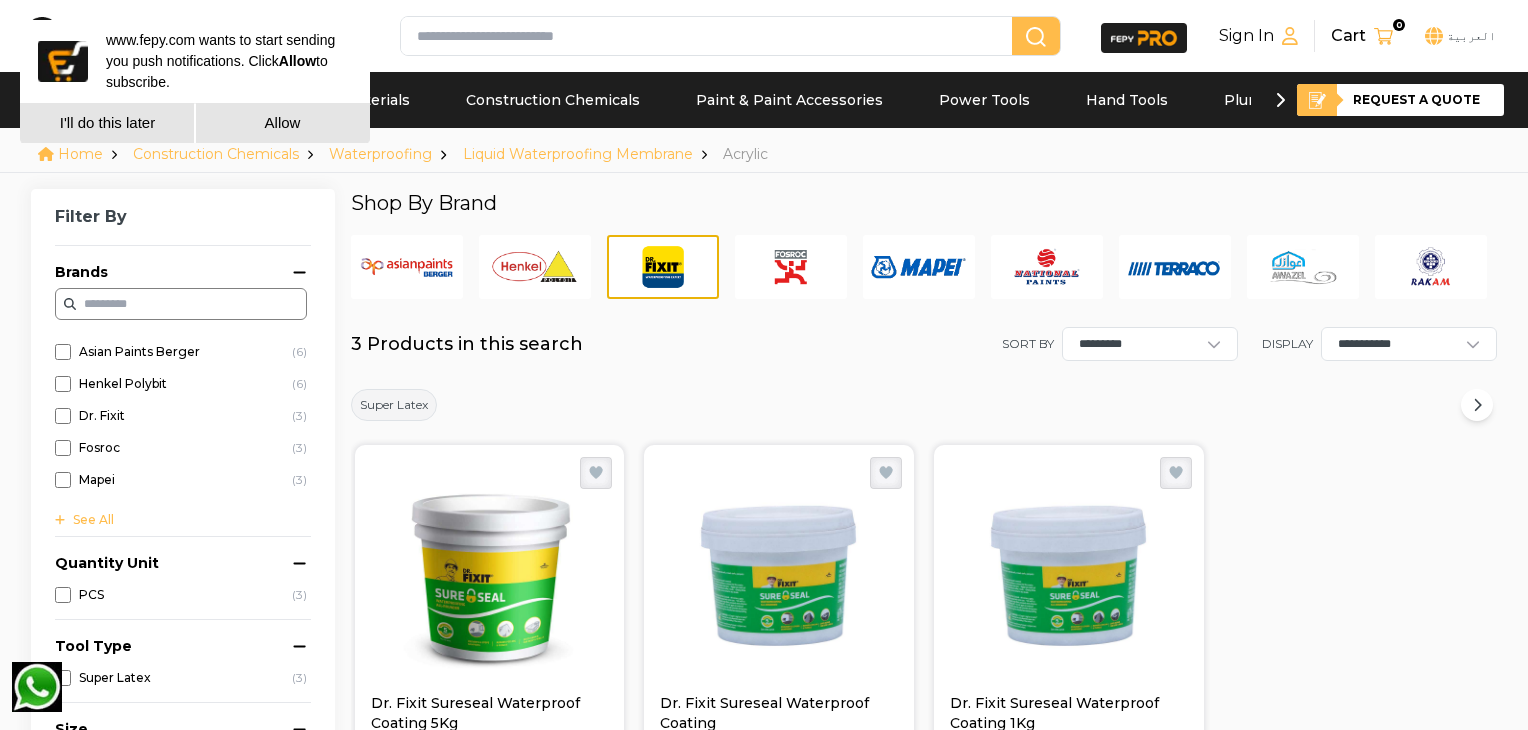 click at bounding box center [663, 267] 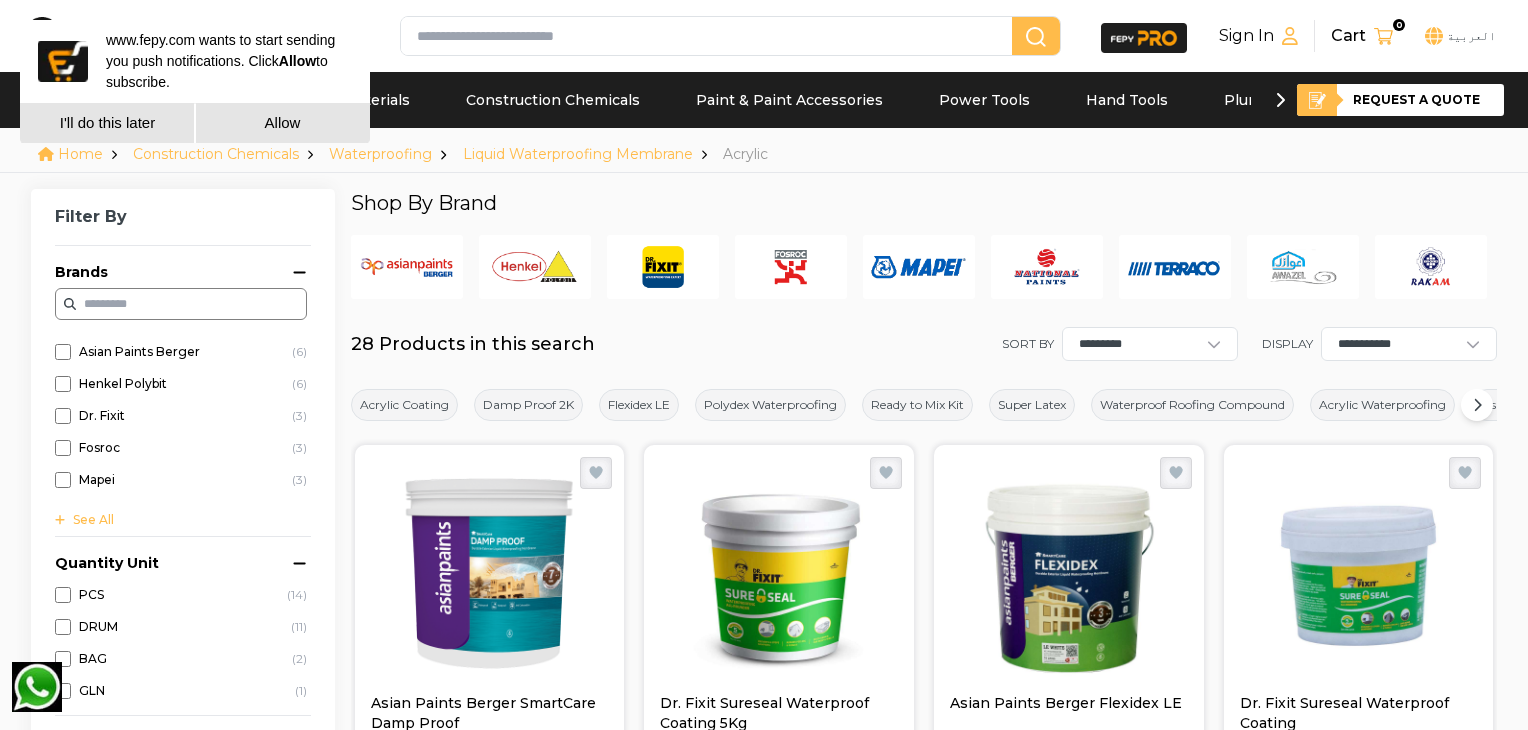 click at bounding box center (791, 267) 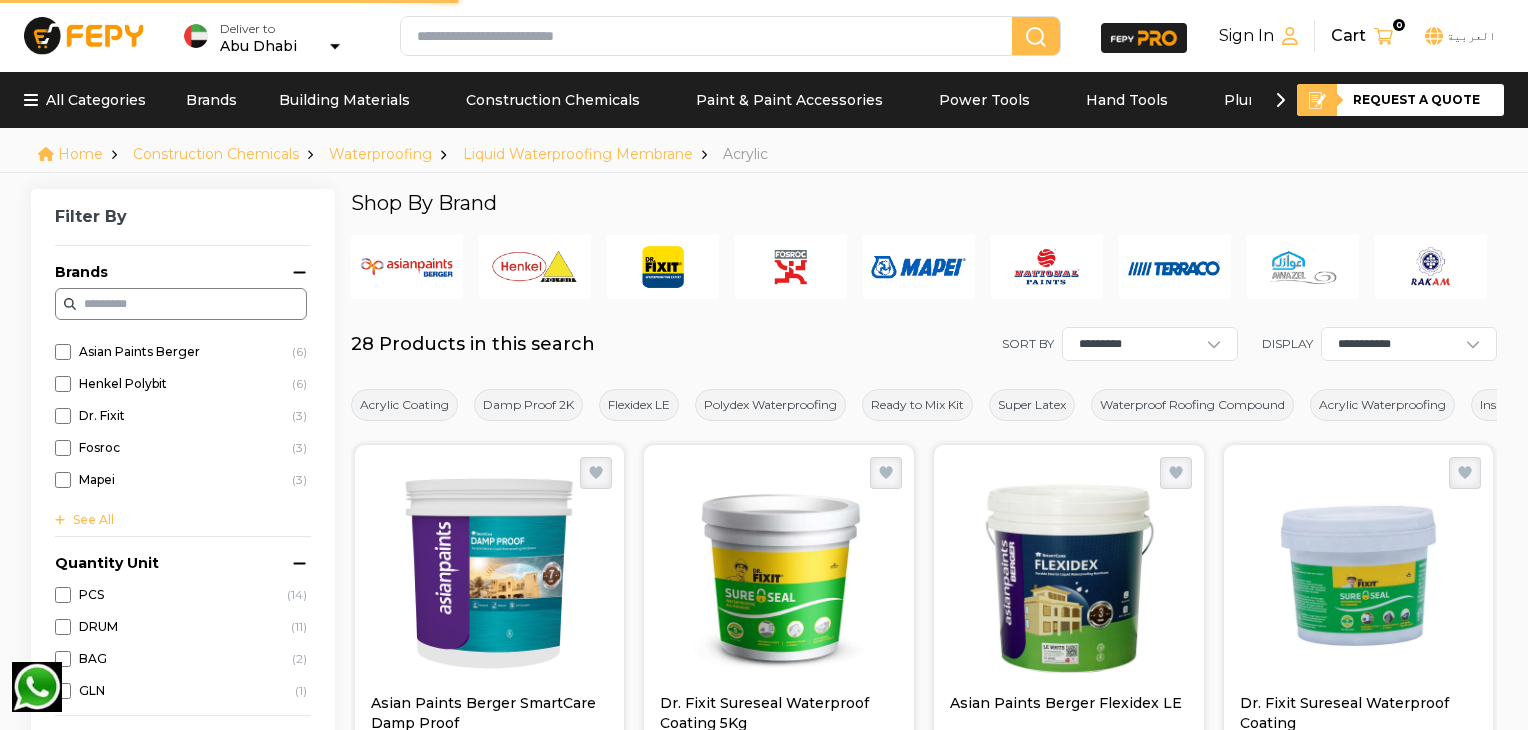 scroll, scrollTop: 0, scrollLeft: 0, axis: both 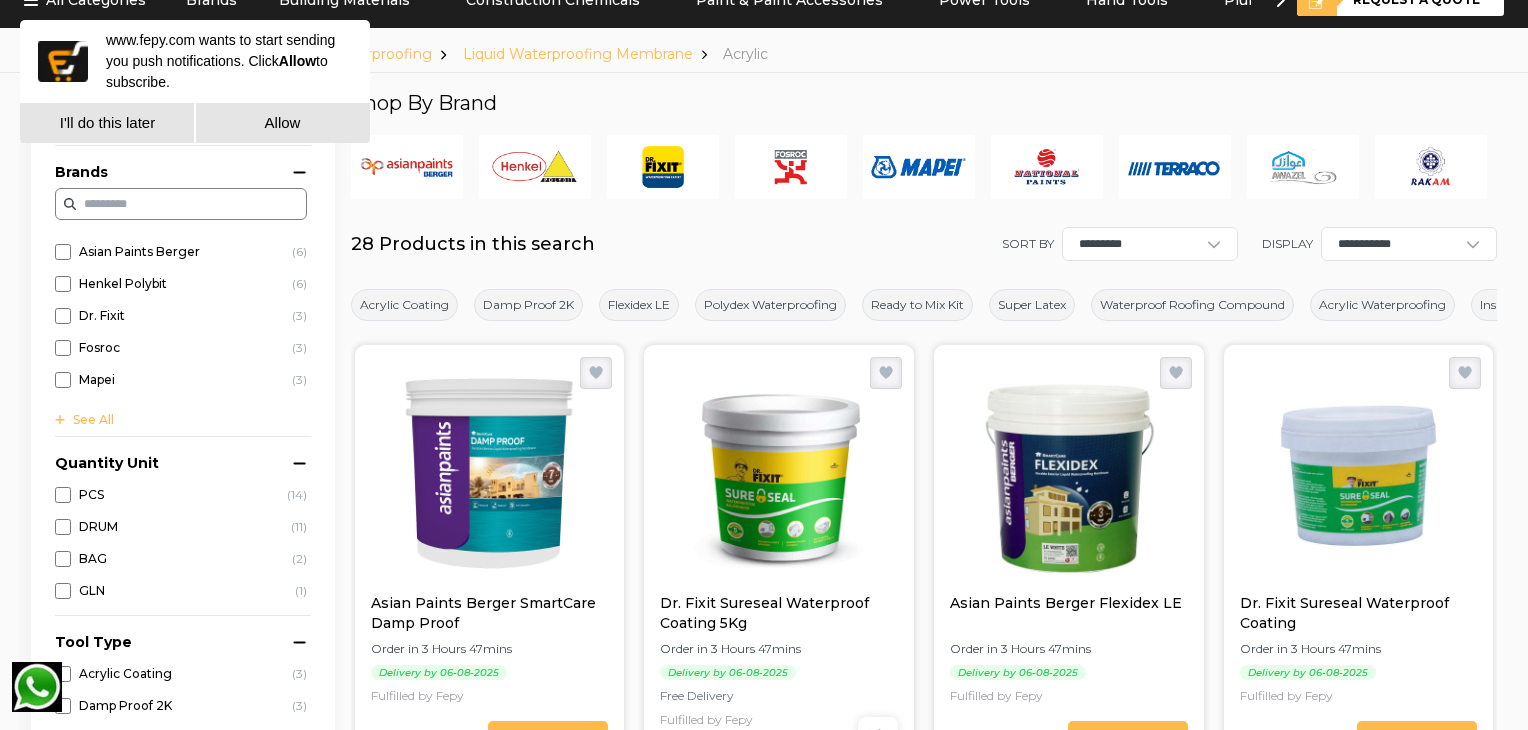 click at bounding box center (791, 167) 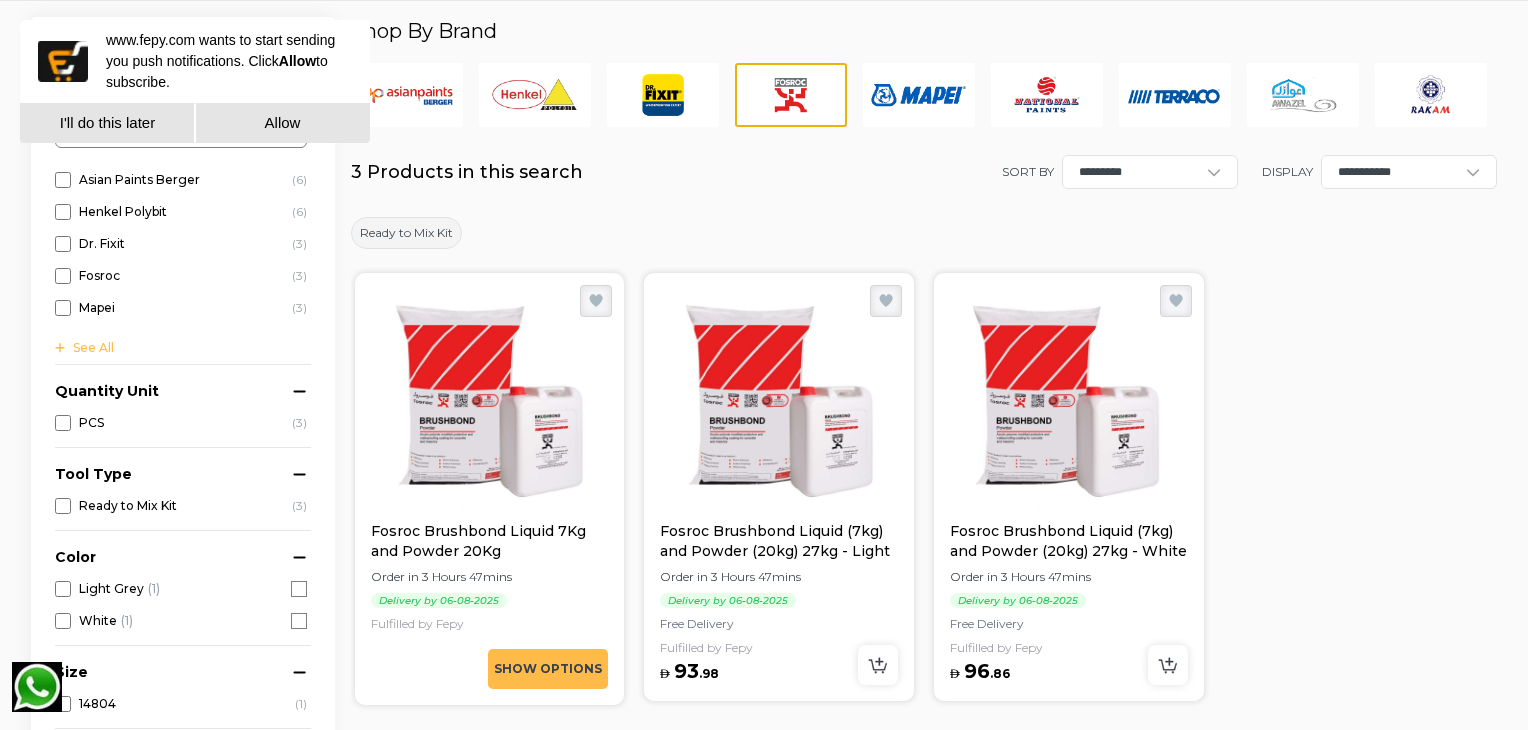 scroll, scrollTop: 0, scrollLeft: 0, axis: both 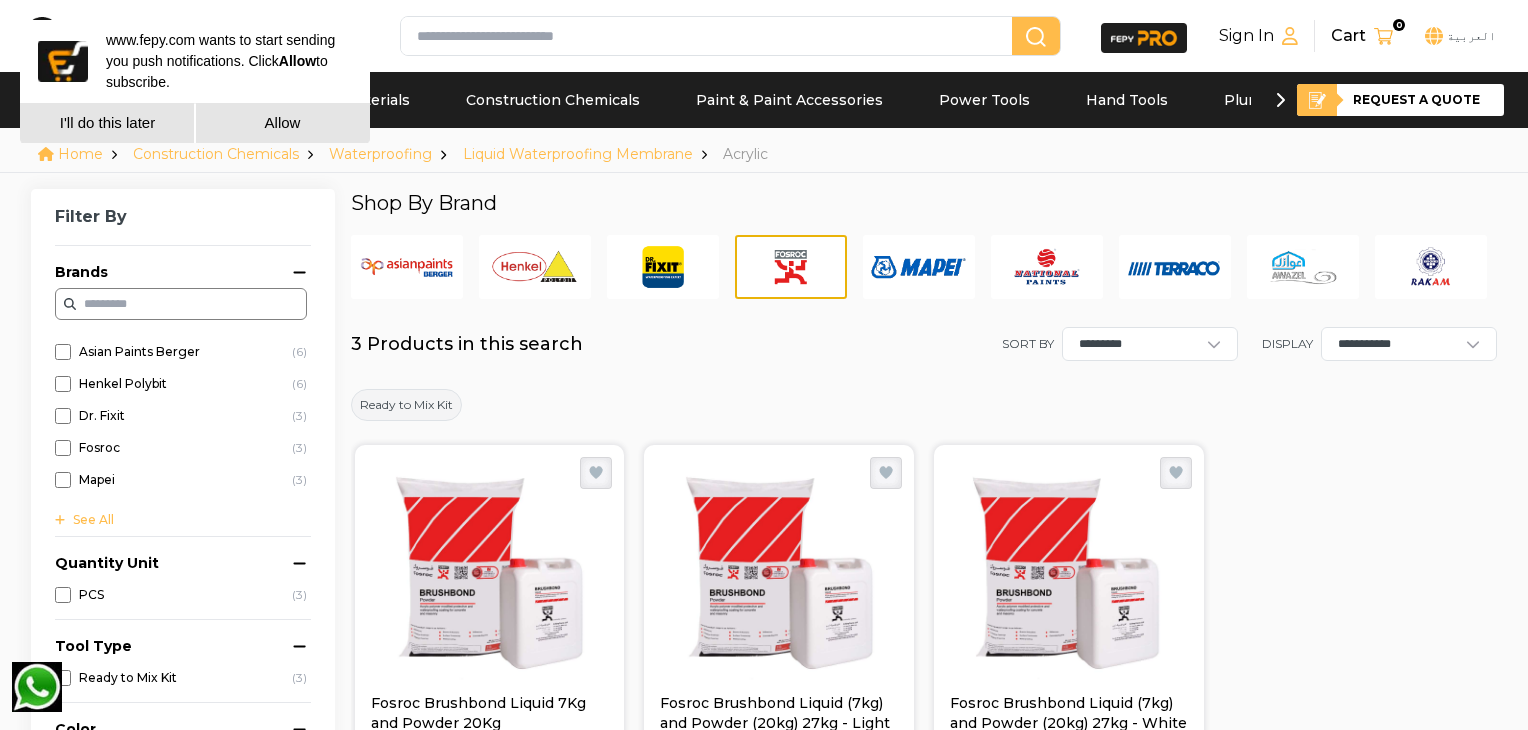 click at bounding box center (919, 267) 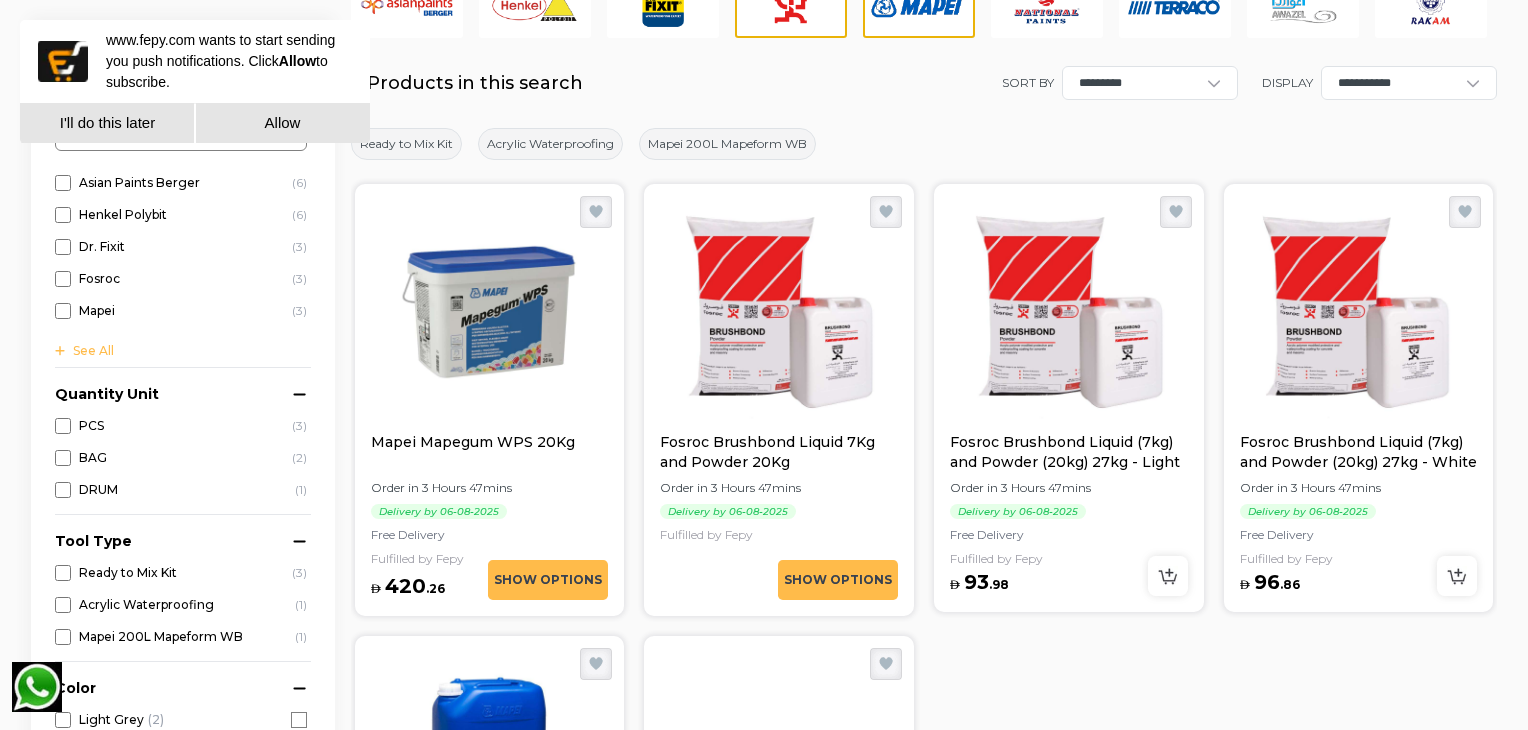 scroll, scrollTop: 100, scrollLeft: 0, axis: vertical 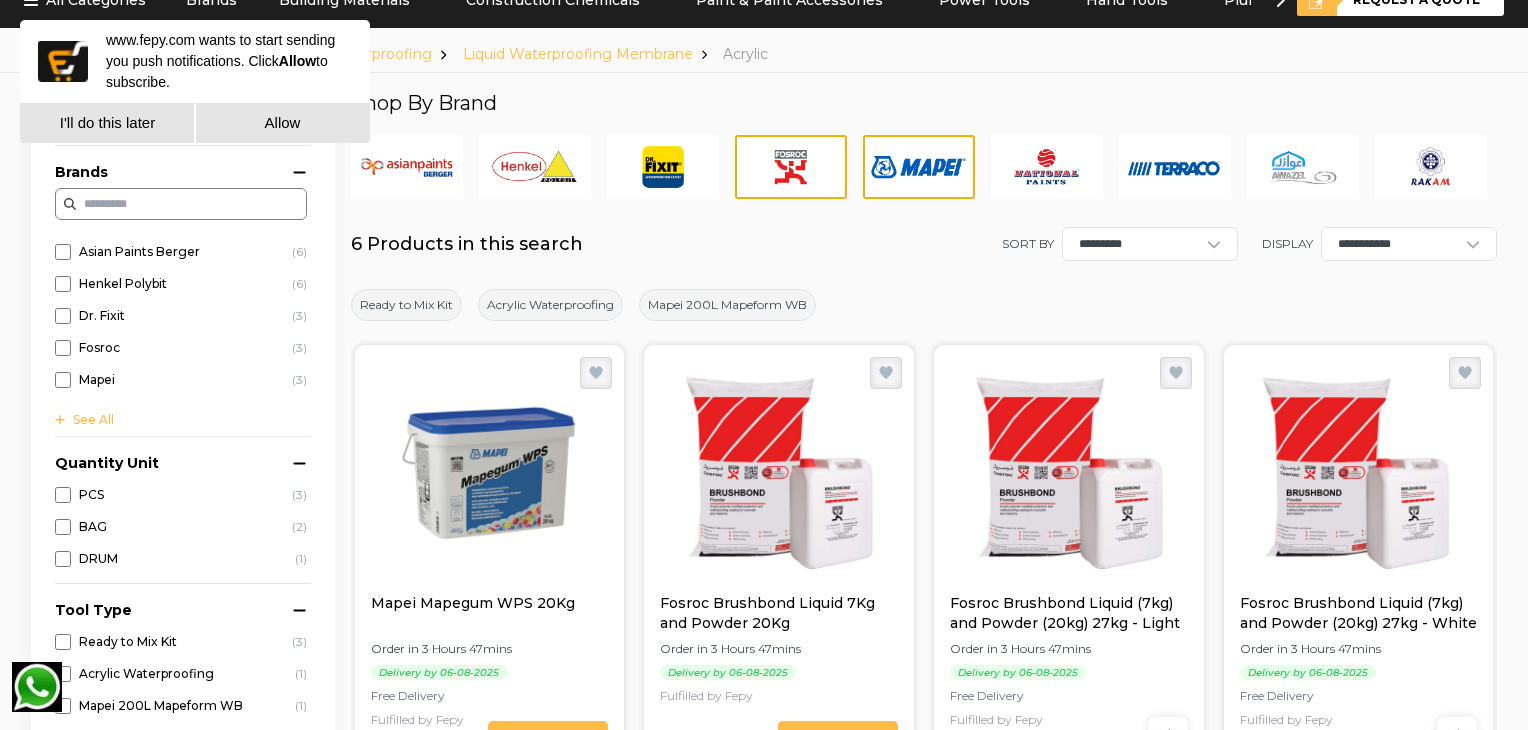 click at bounding box center (1303, 167) 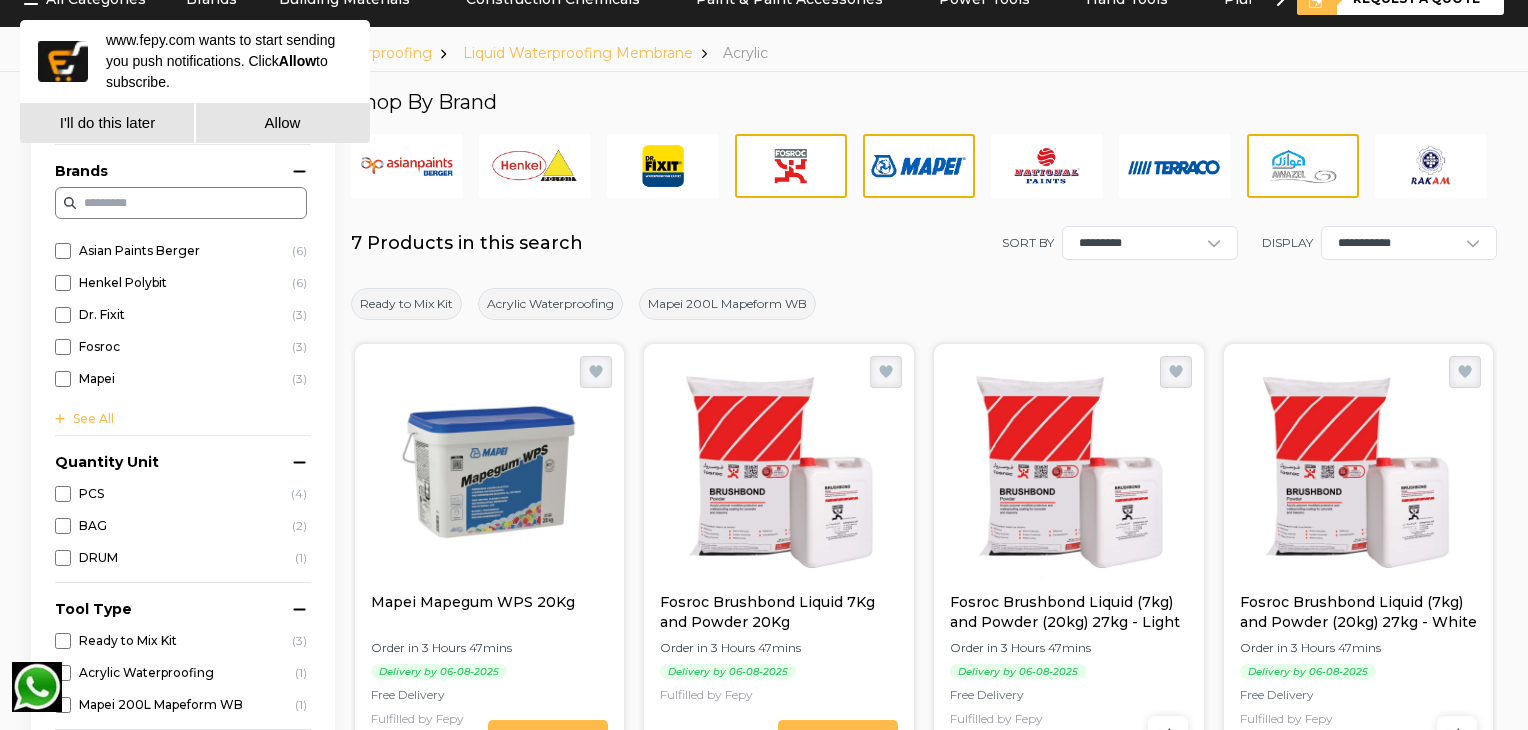 scroll, scrollTop: 100, scrollLeft: 0, axis: vertical 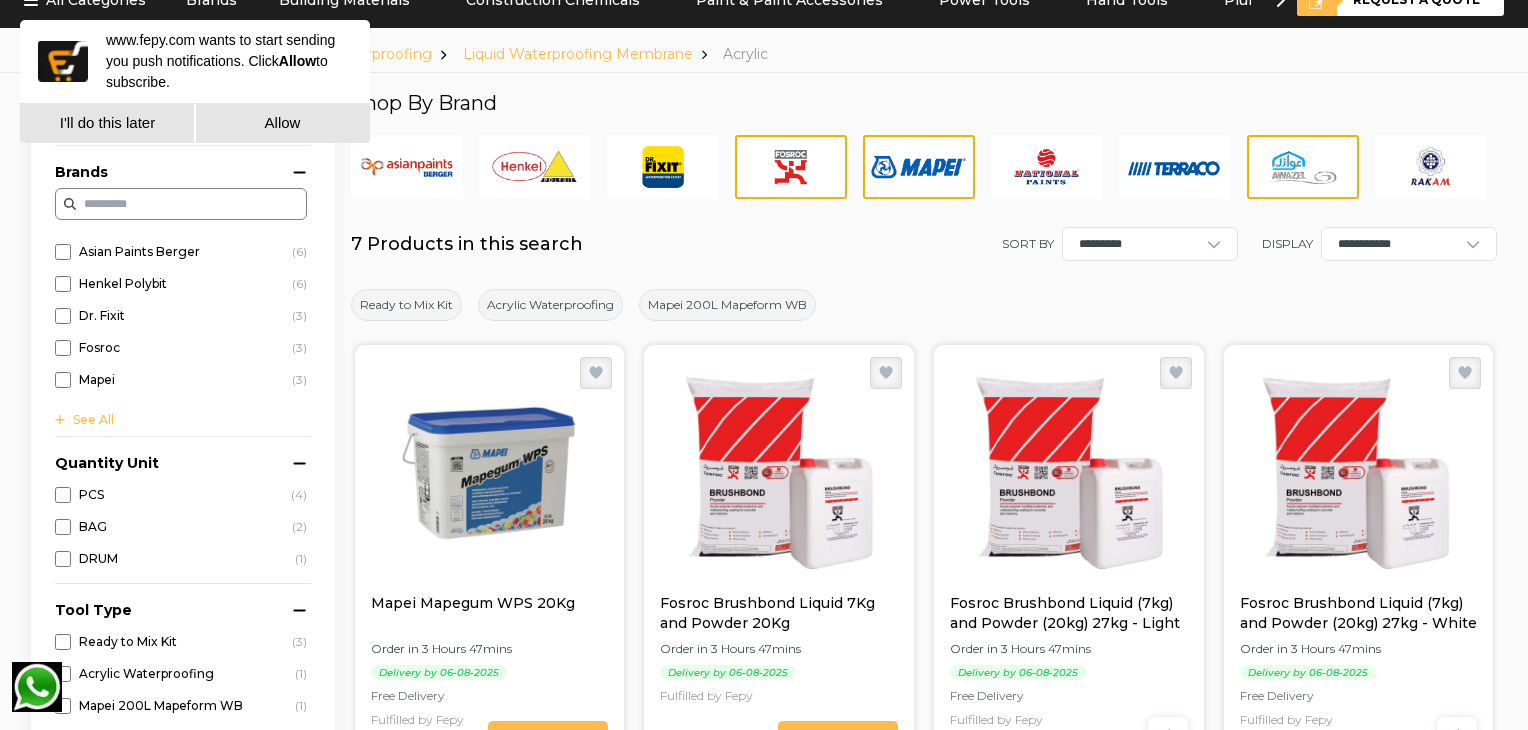 click at bounding box center [1303, 167] 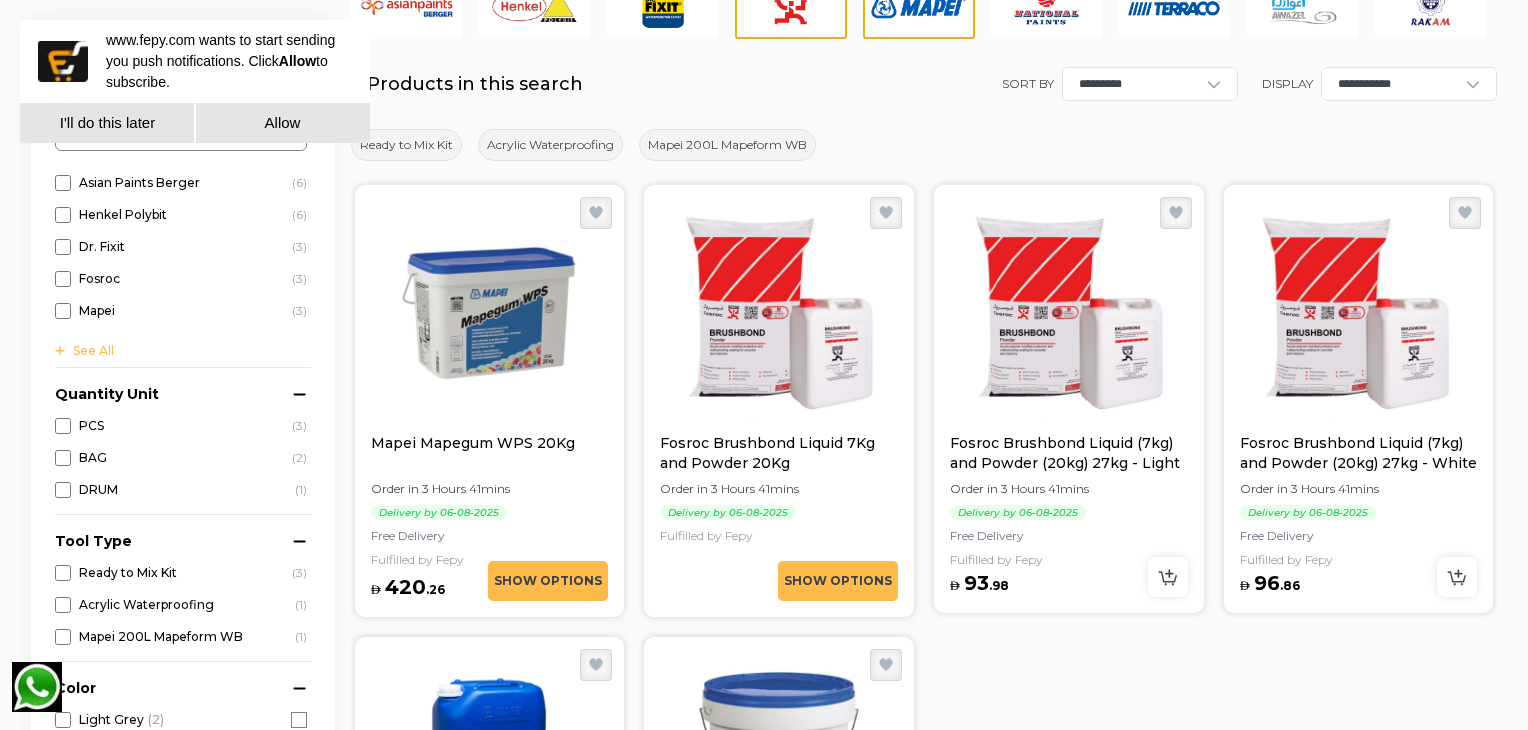 scroll, scrollTop: 0, scrollLeft: 0, axis: both 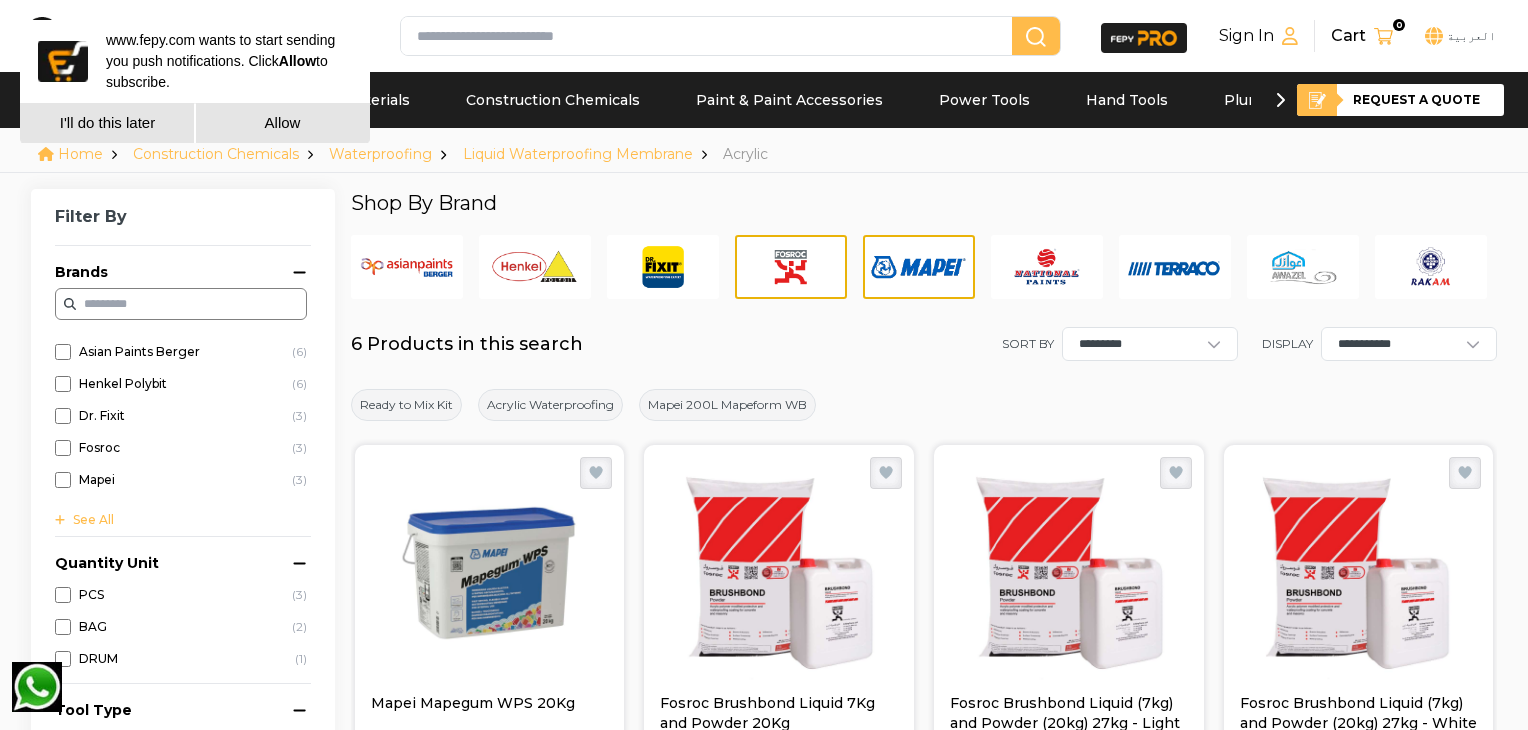 click at bounding box center (1303, 267) 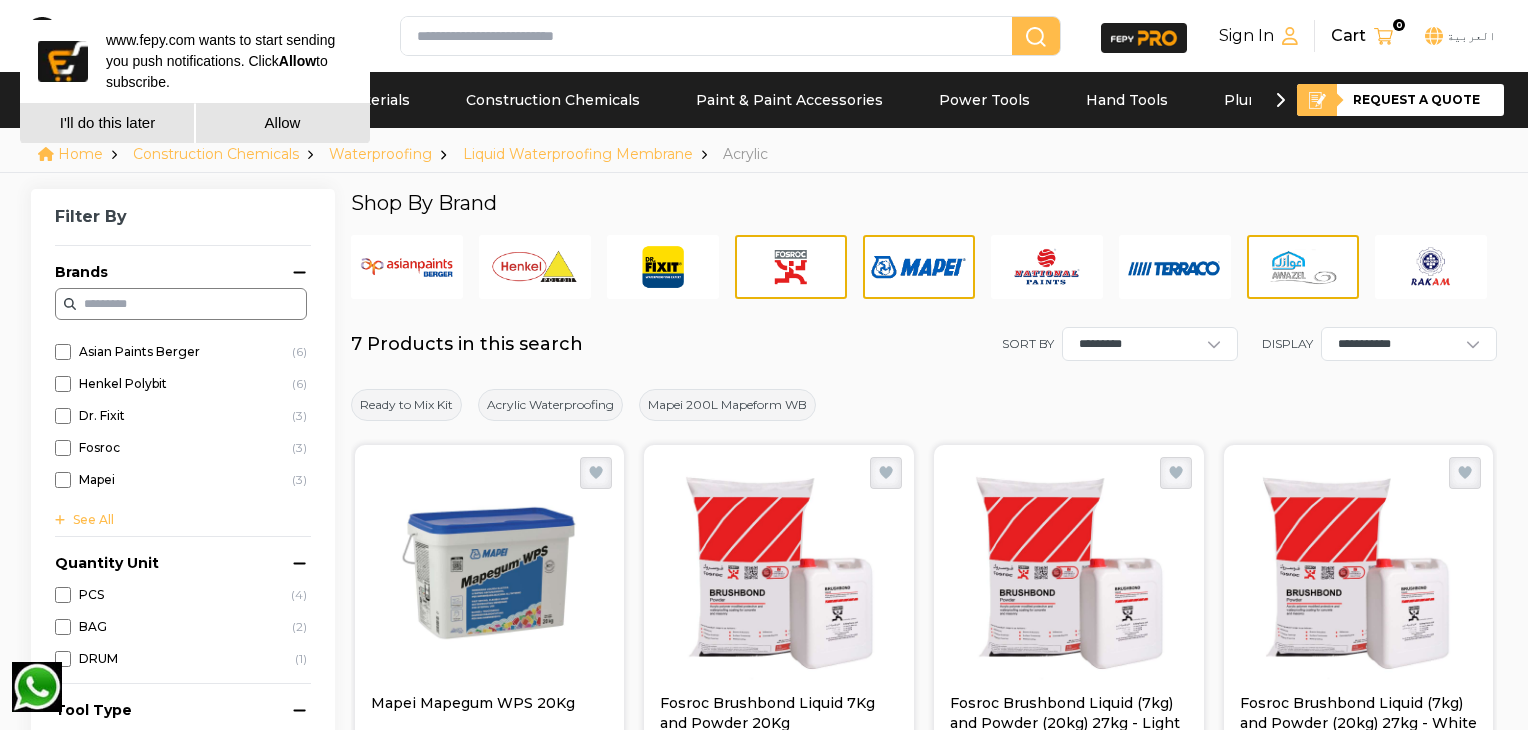 click at bounding box center [1431, 267] 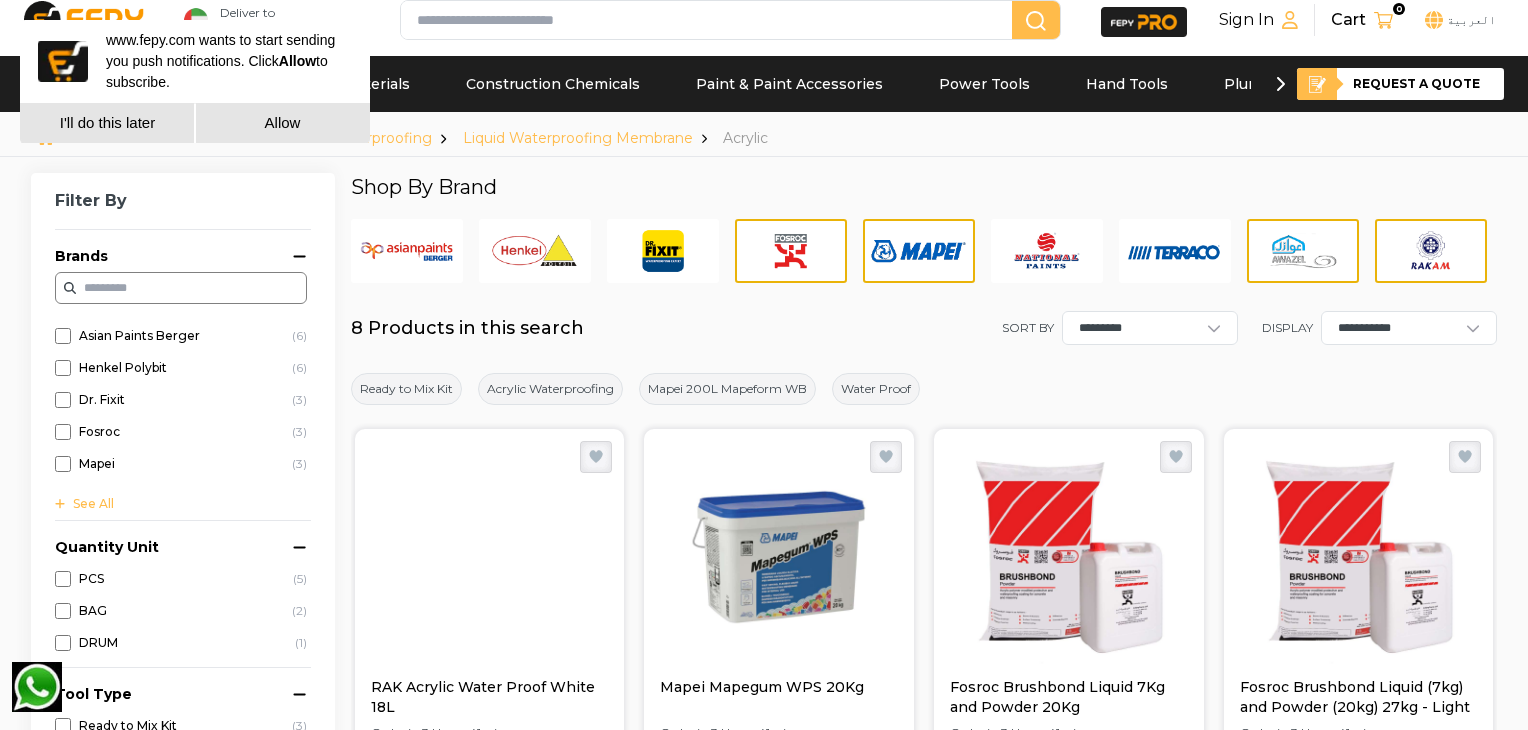 scroll, scrollTop: 0, scrollLeft: 0, axis: both 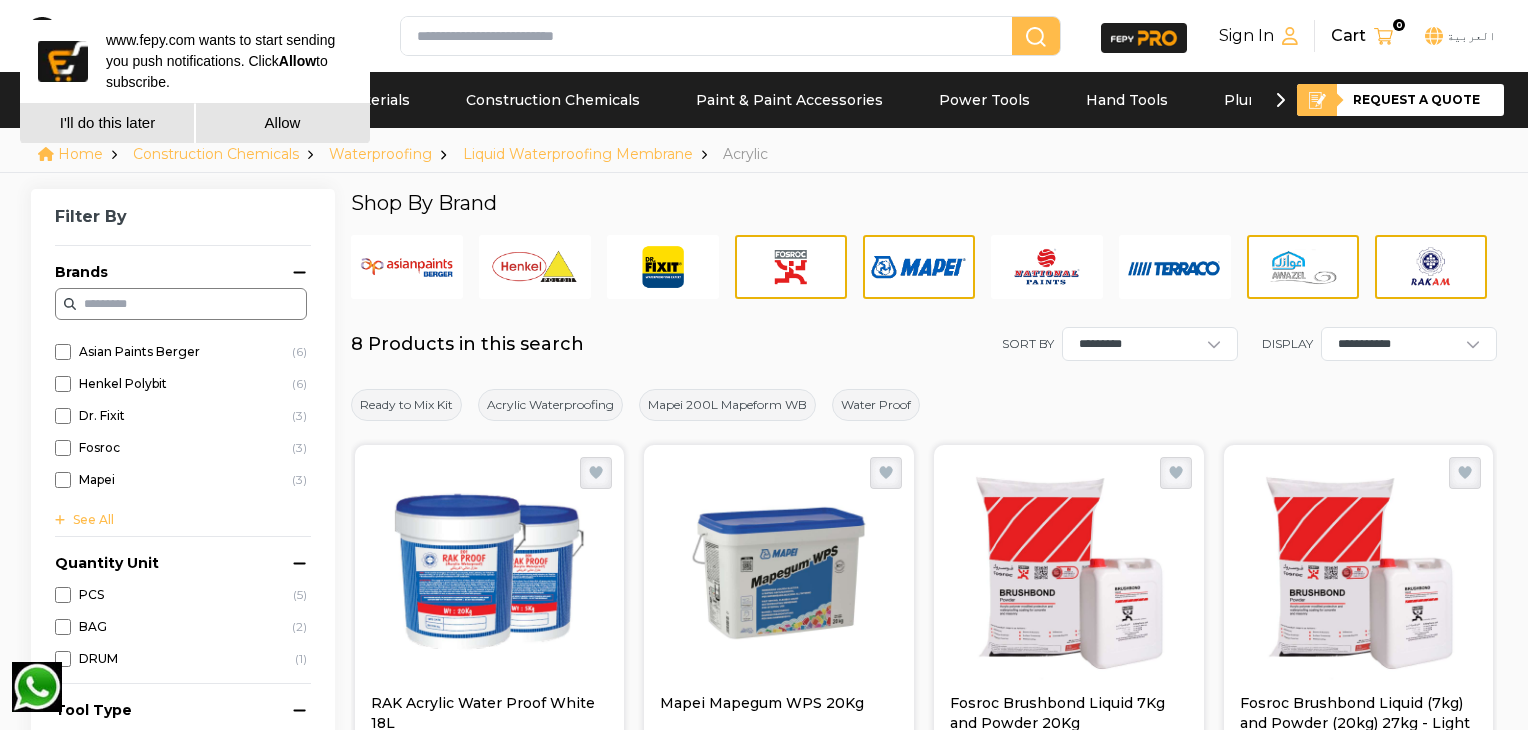 click at bounding box center (1431, 267) 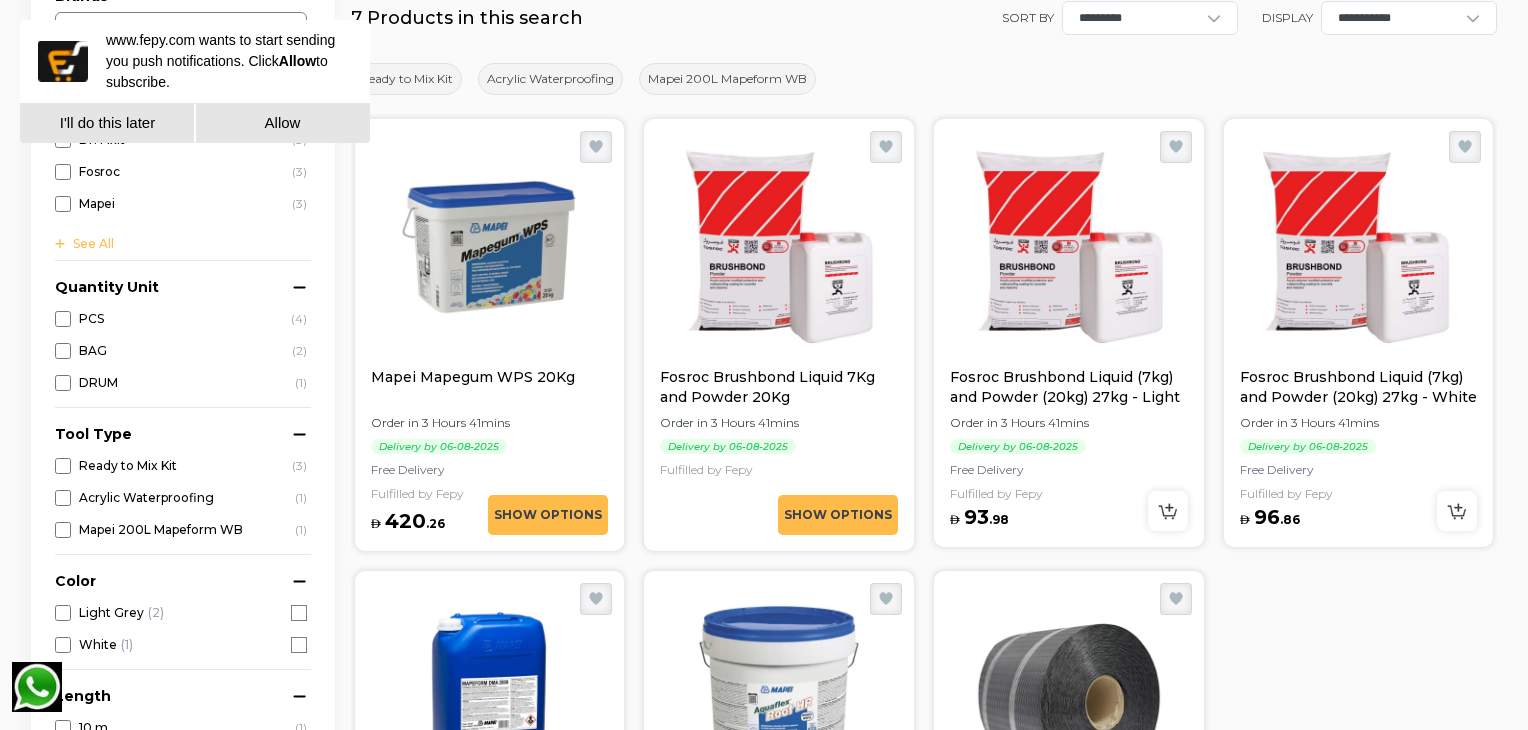 scroll, scrollTop: 0, scrollLeft: 0, axis: both 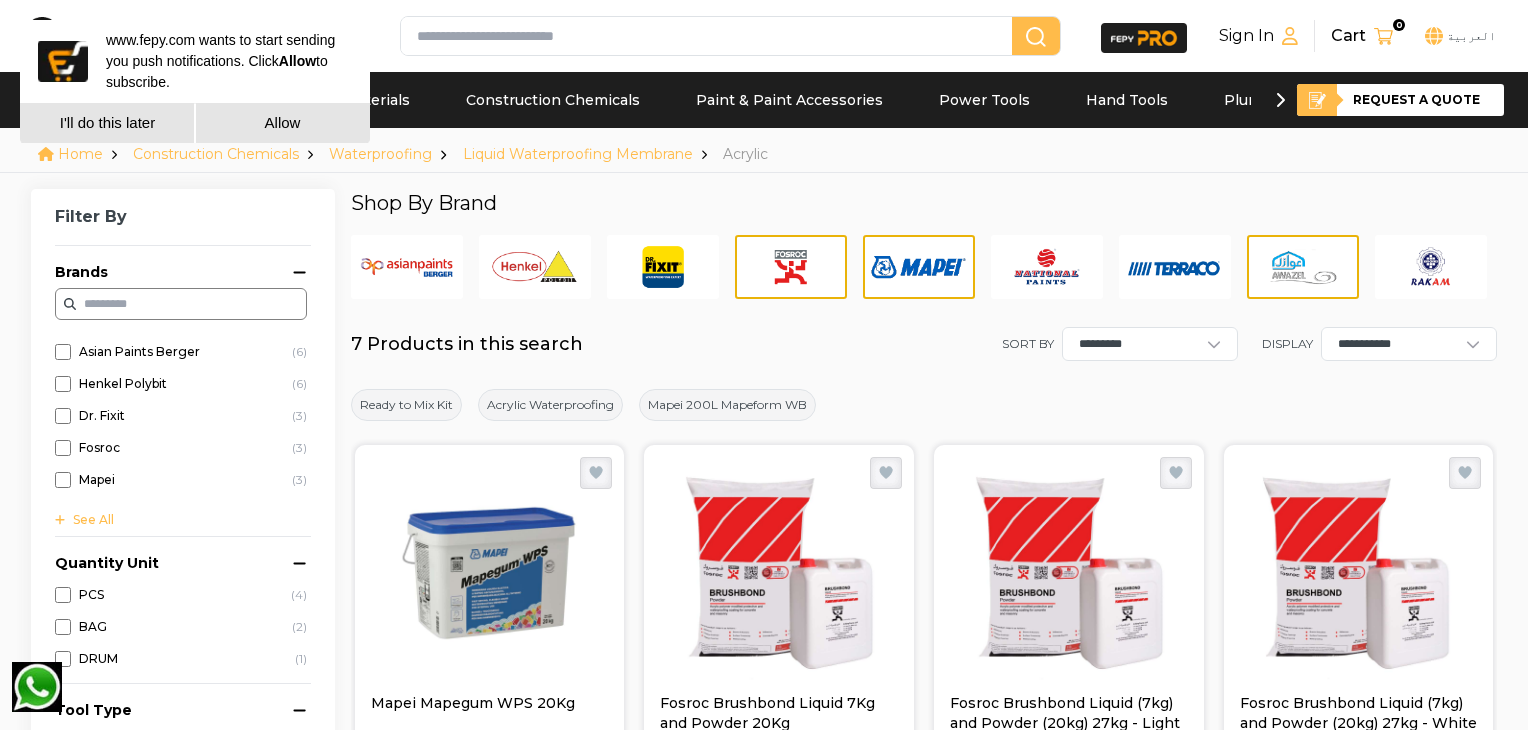 click on "Paint & Paint Accessories" at bounding box center [789, 100] 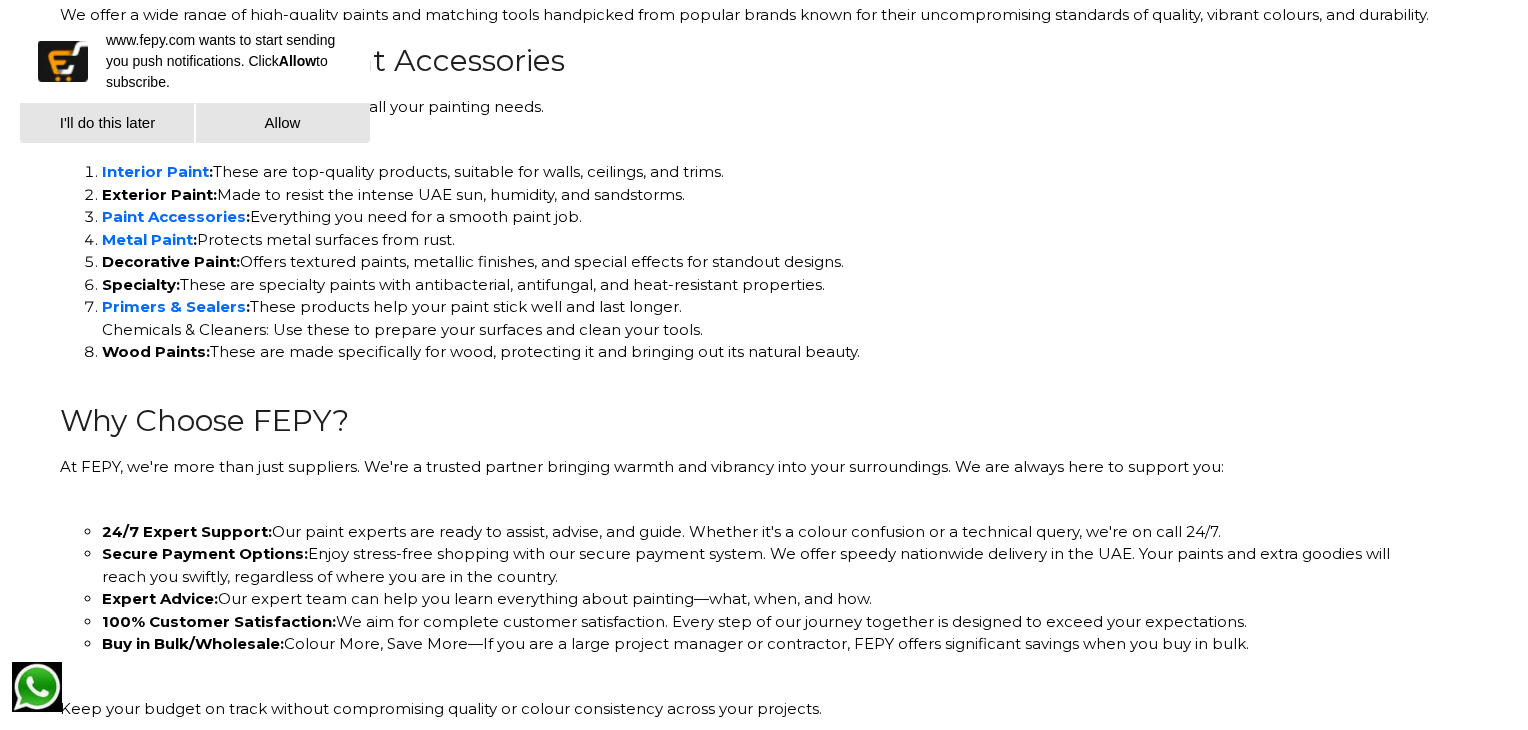scroll, scrollTop: 2000, scrollLeft: 0, axis: vertical 